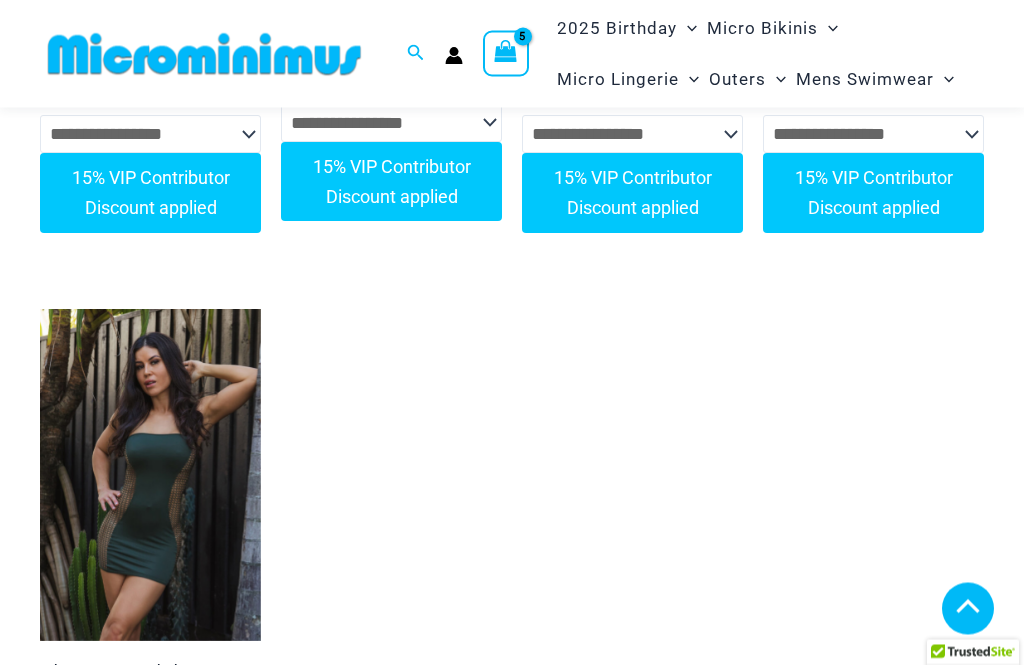 scroll, scrollTop: 2233, scrollLeft: 0, axis: vertical 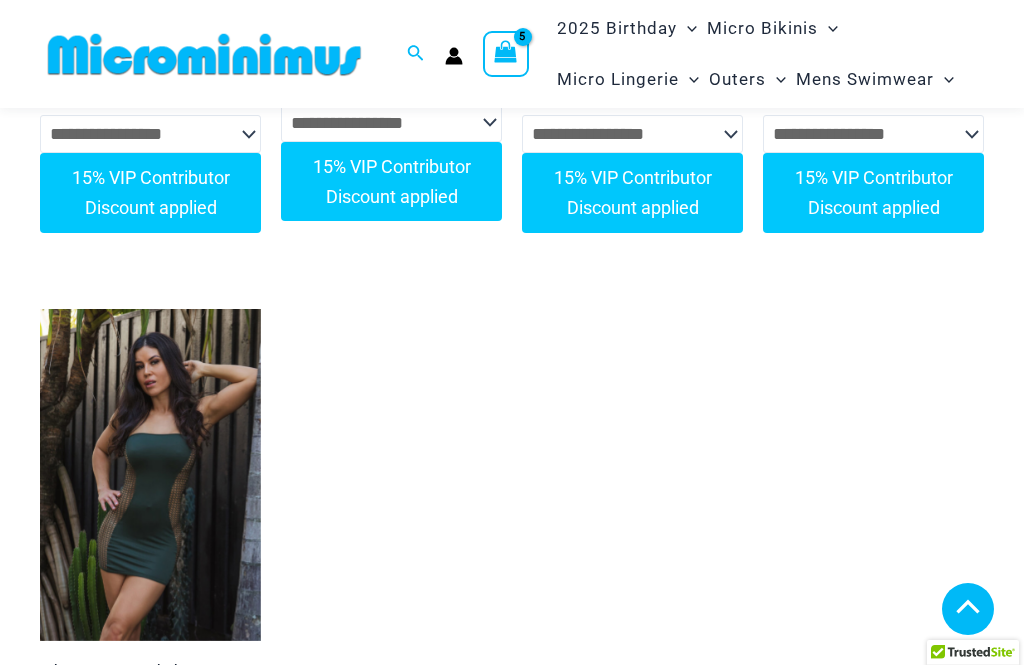 click at bounding box center [40, 309] 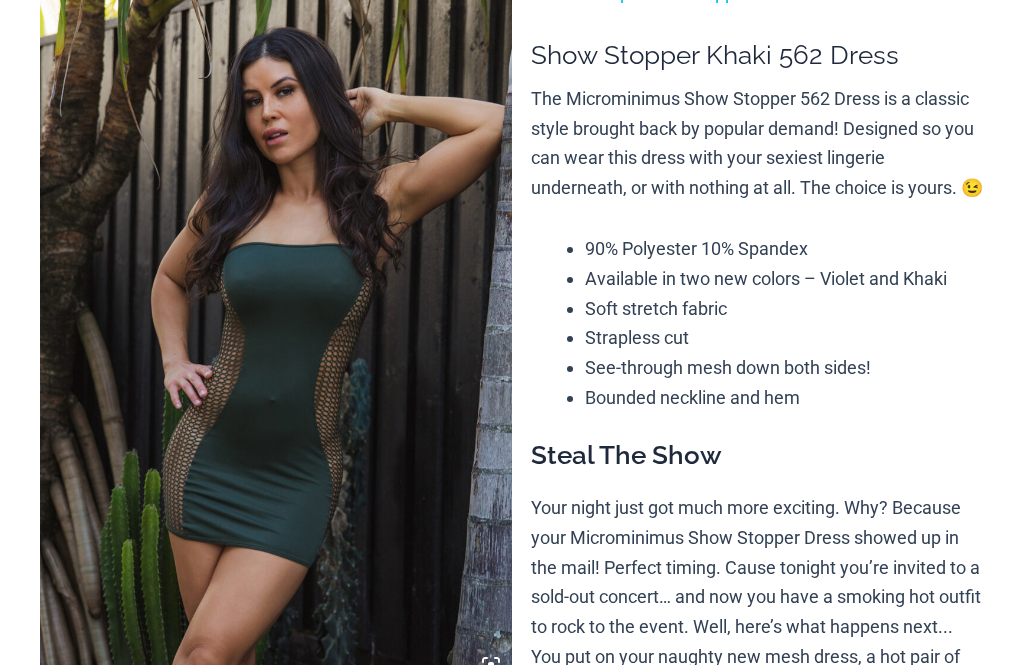 scroll, scrollTop: 602, scrollLeft: 0, axis: vertical 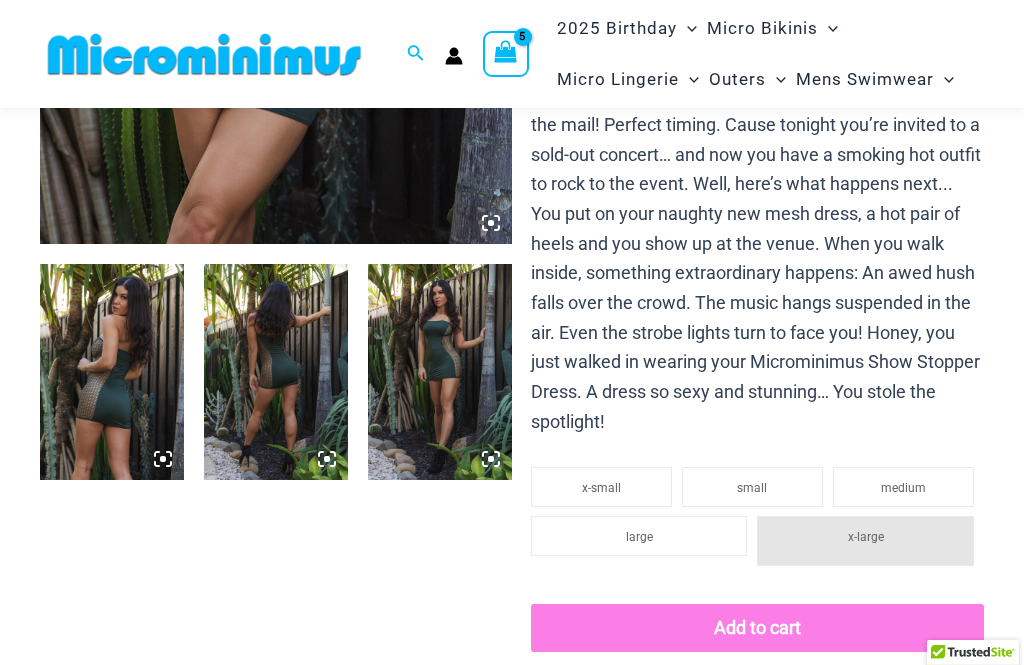 click on "Micro Bikinis" at bounding box center [762, 28] 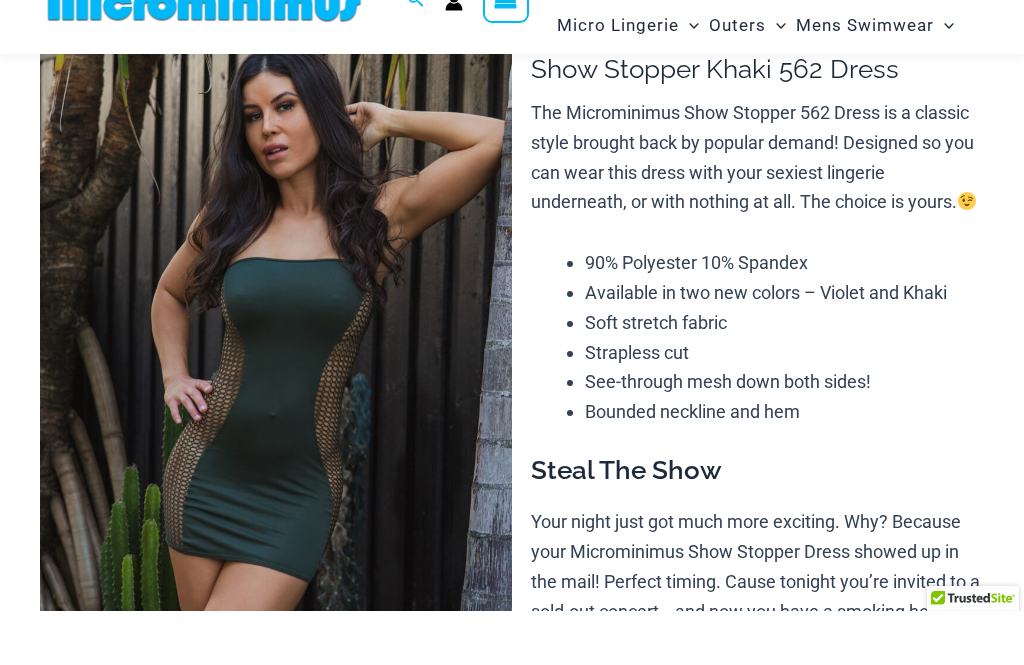 click on "Micro Bikinis" at bounding box center (762, 28) 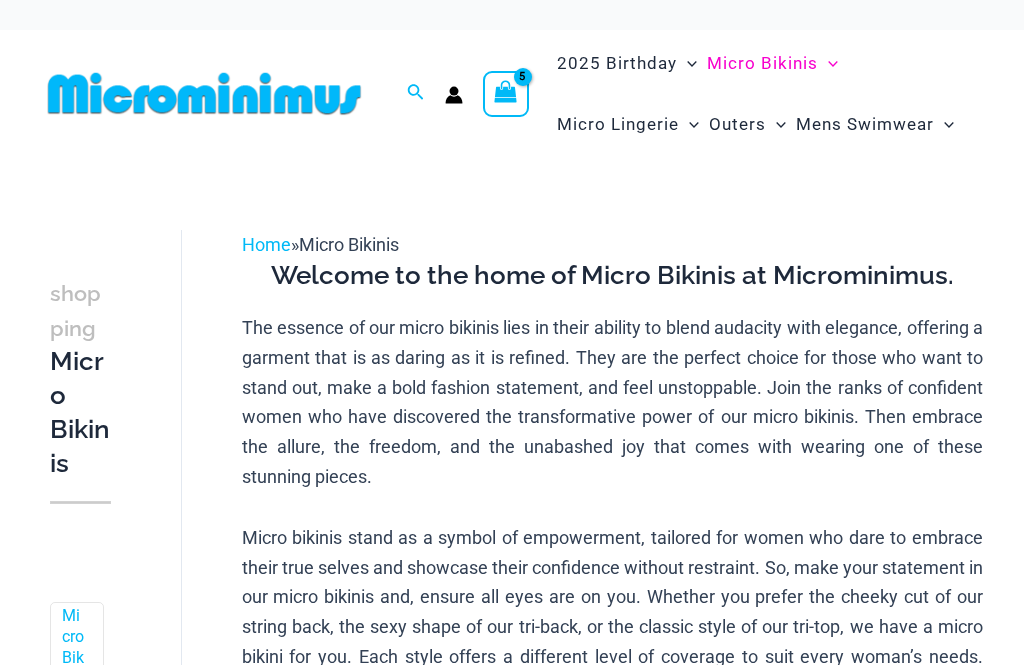 scroll, scrollTop: 0, scrollLeft: 0, axis: both 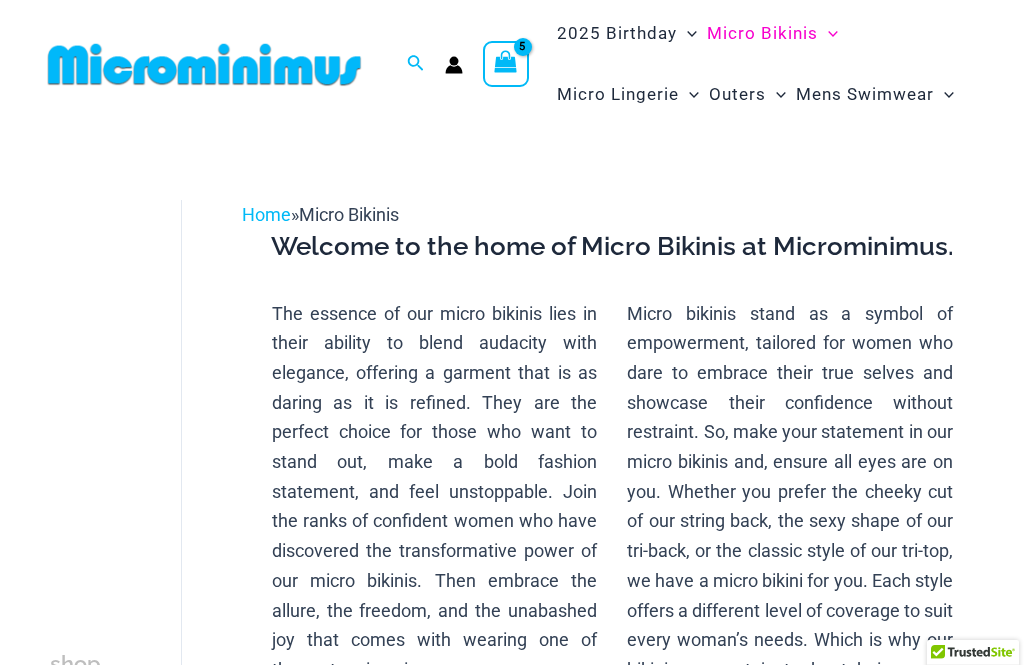 click on "shopping   Micro Bikinis
Filters
Filters
Micro Bikini Tops
Micro Bikini Bottoms" at bounding box center [512, 2933] 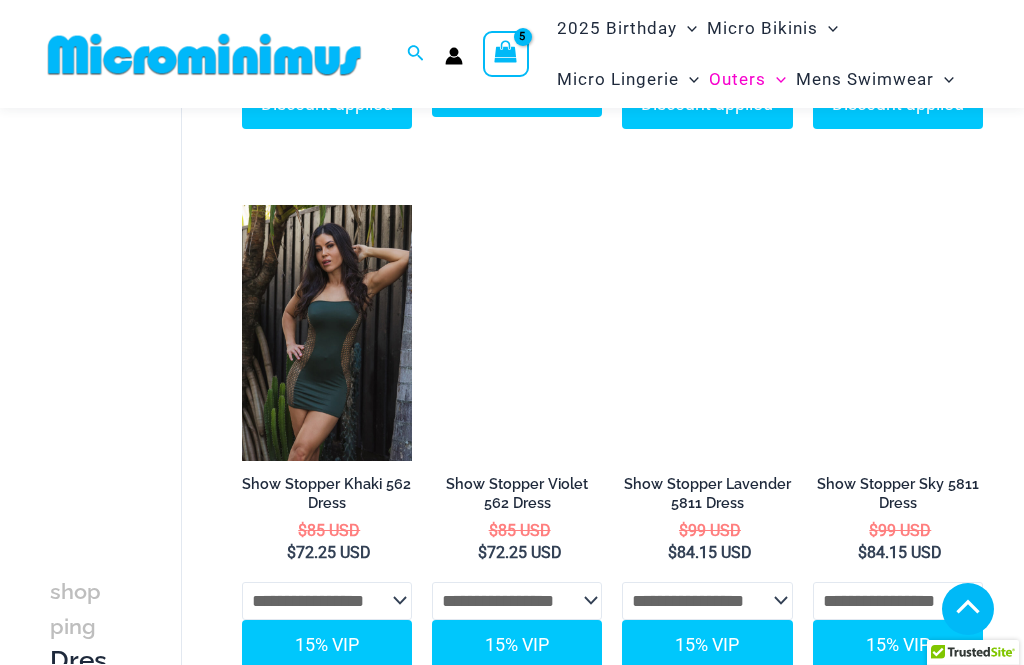 scroll, scrollTop: 3030, scrollLeft: 0, axis: vertical 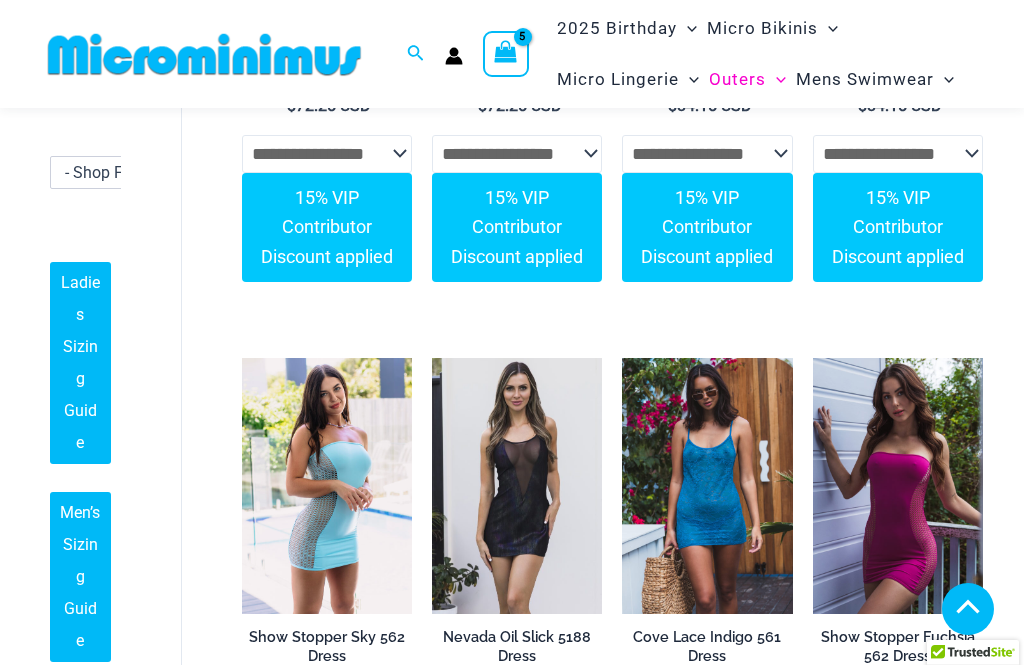 click on "Nevada Oil Slick 5188 Dress" at bounding box center (517, 646) 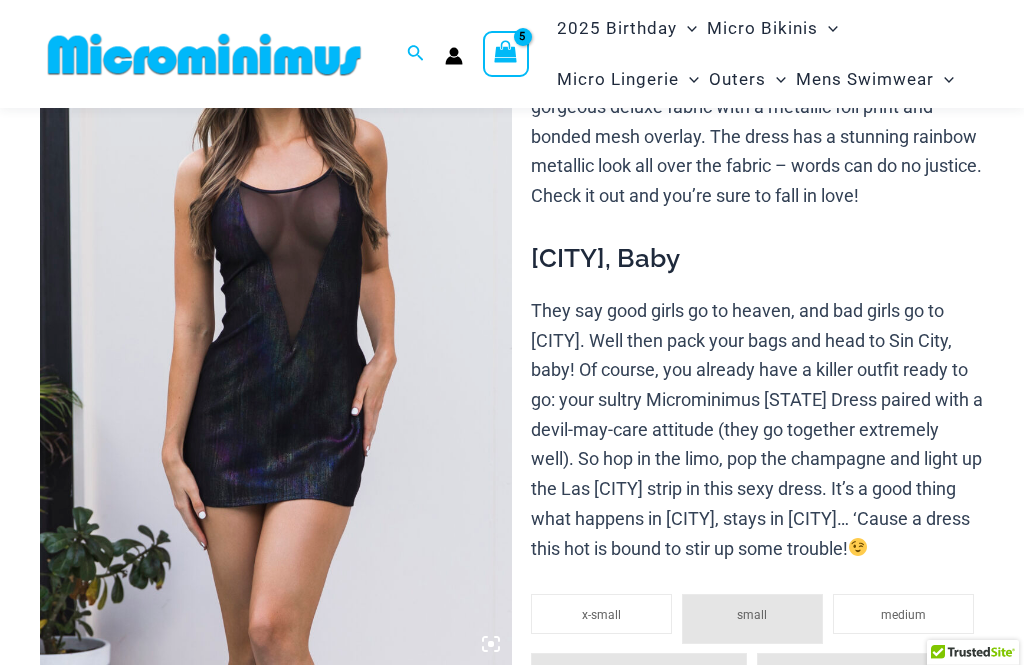 scroll, scrollTop: 72, scrollLeft: 0, axis: vertical 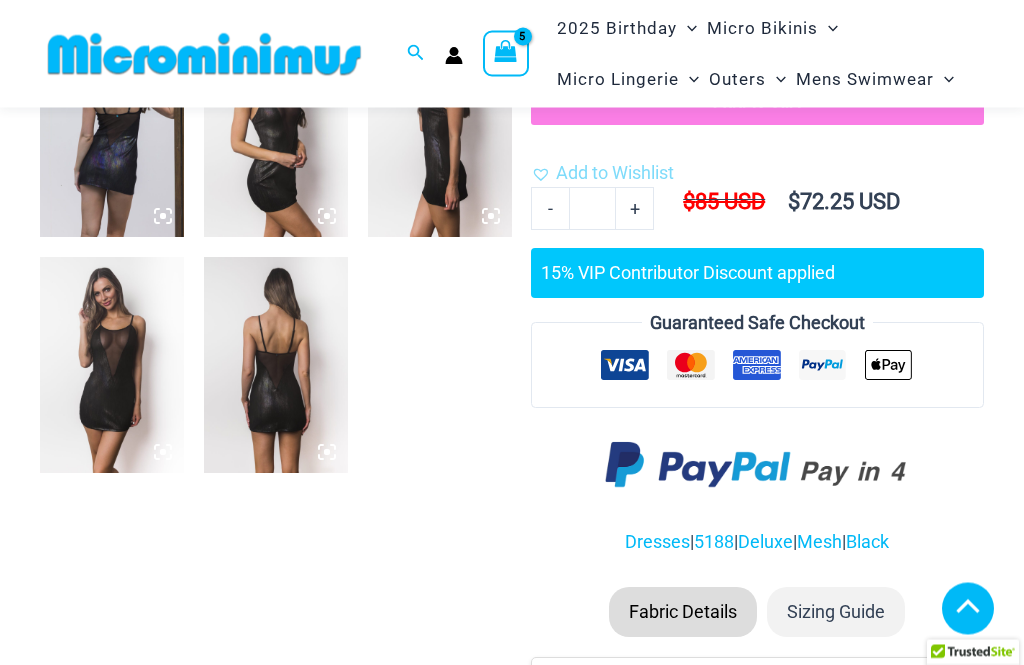 click on "Sizing Guide" at bounding box center [836, 613] 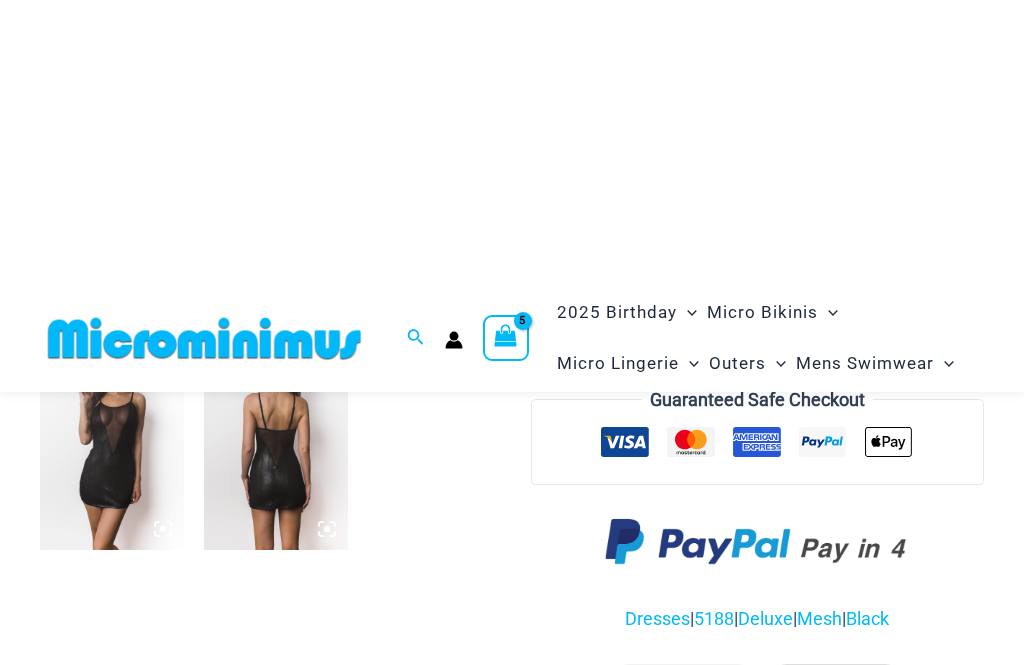 scroll, scrollTop: 671, scrollLeft: 0, axis: vertical 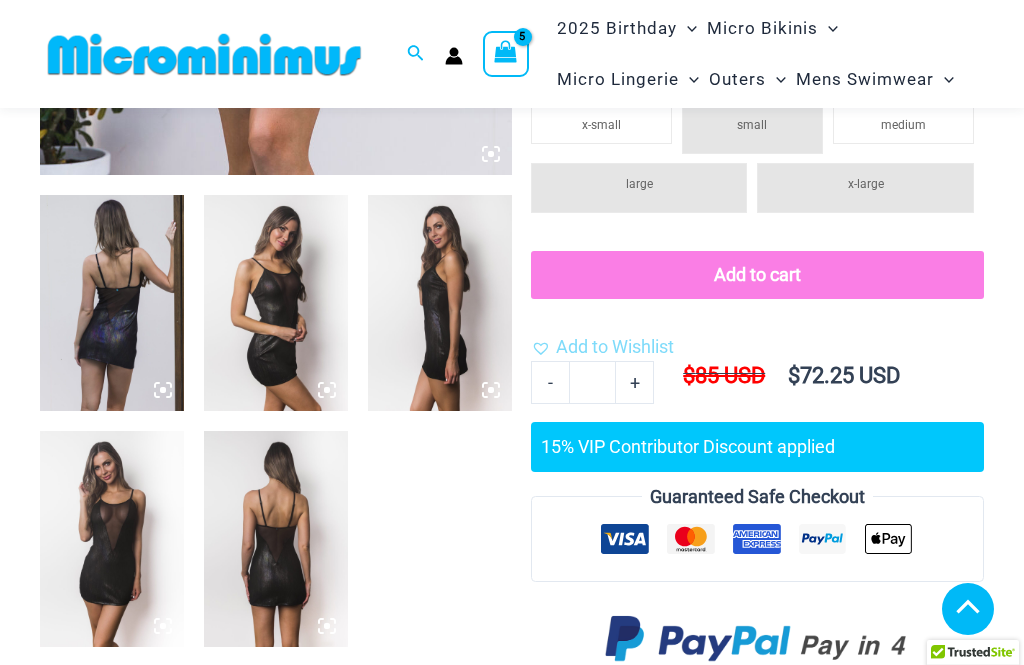 click at bounding box center [276, 539] 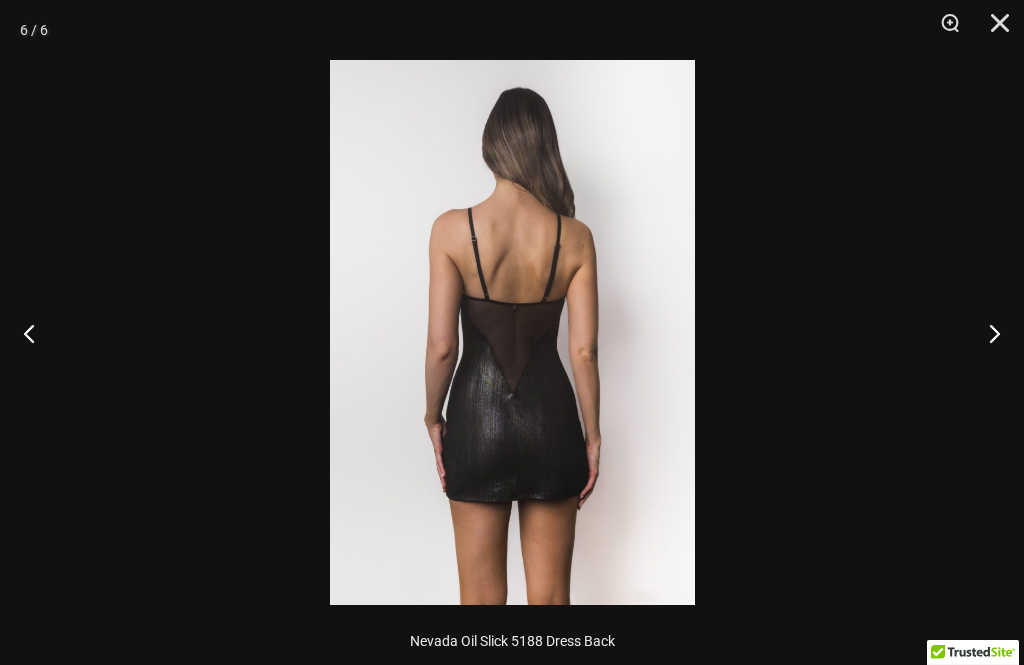 click at bounding box center (986, 333) 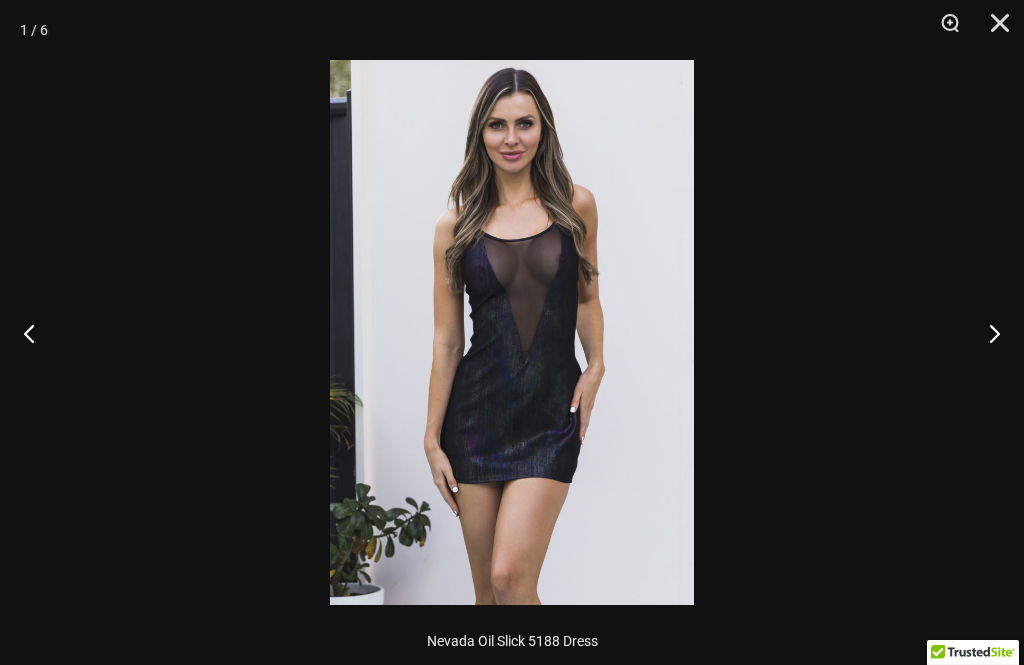 click at bounding box center (986, 333) 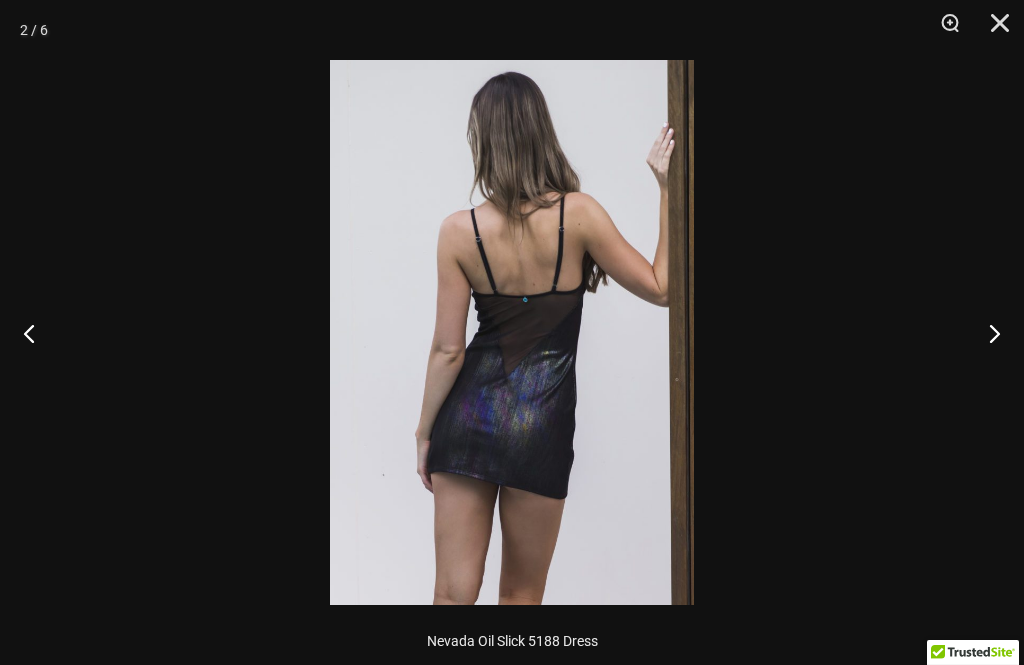 click at bounding box center [986, 333] 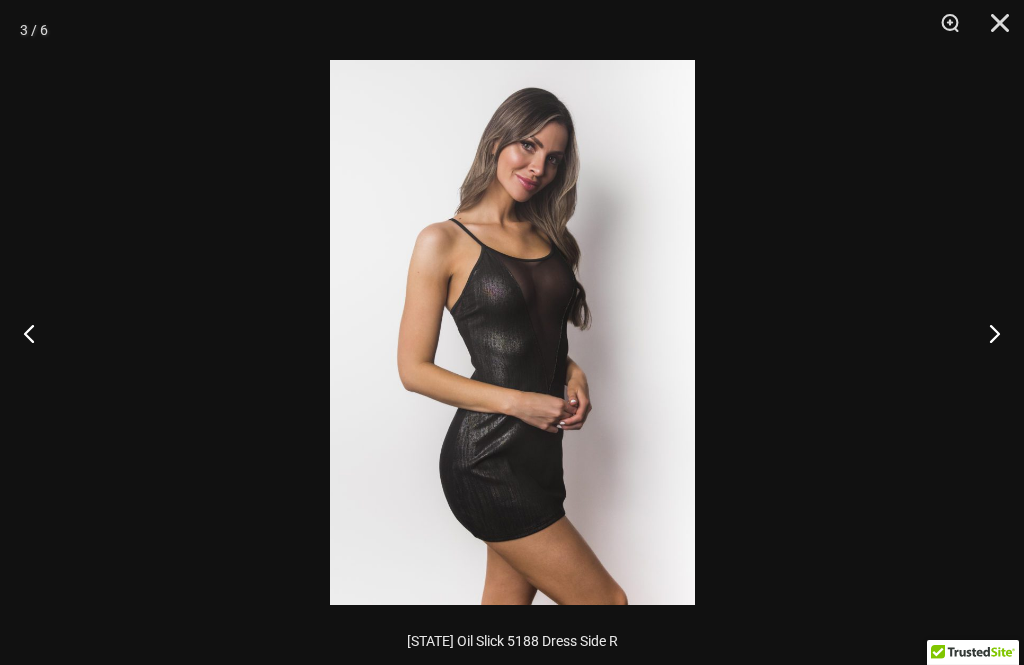 click at bounding box center [986, 333] 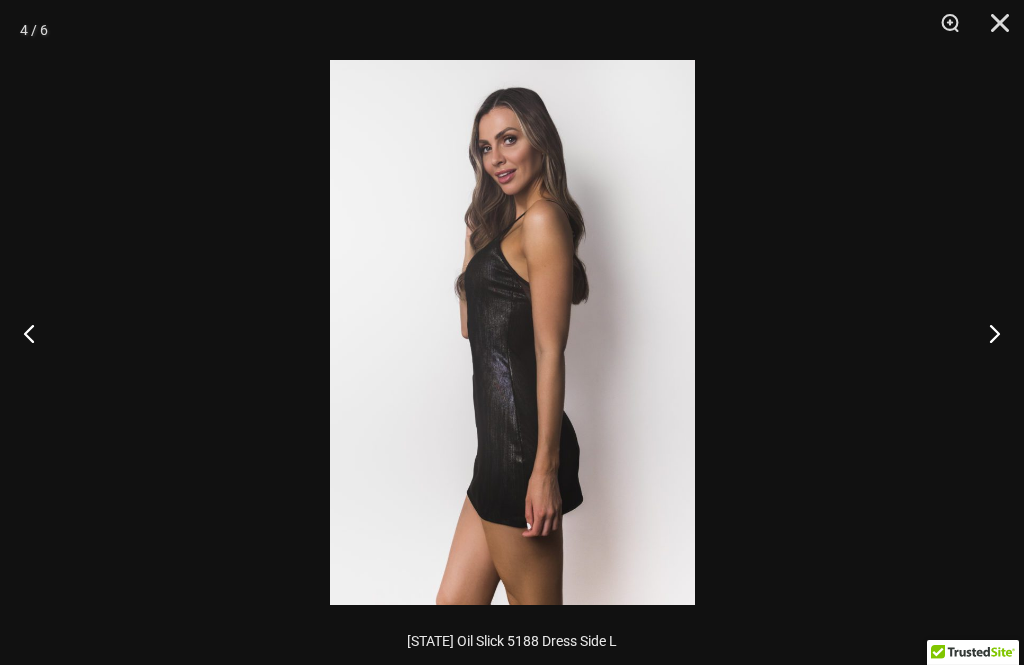 click at bounding box center (986, 333) 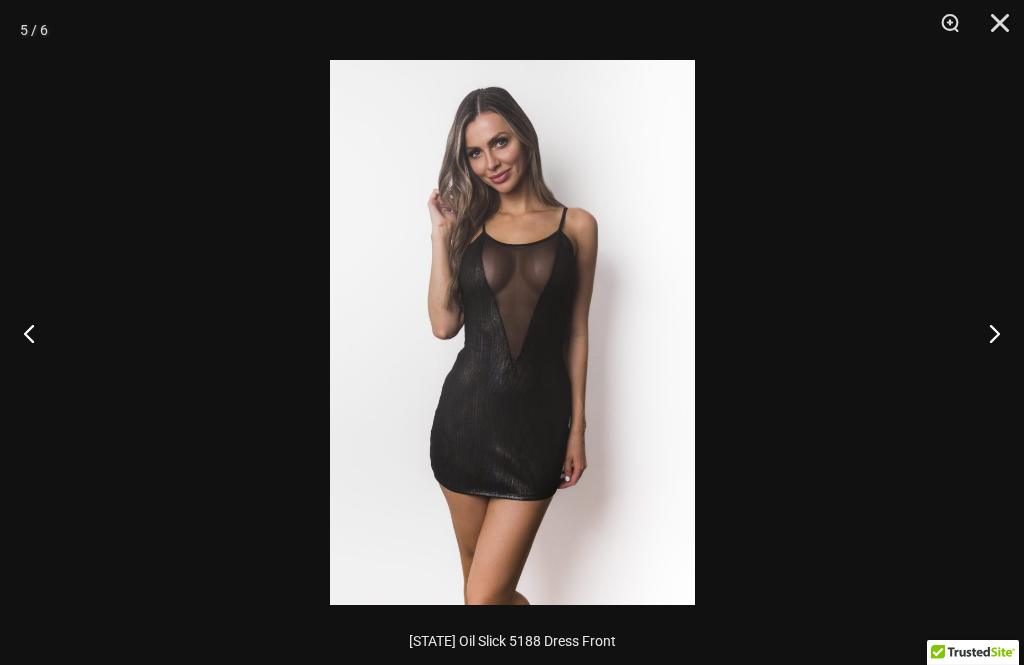 click at bounding box center [986, 333] 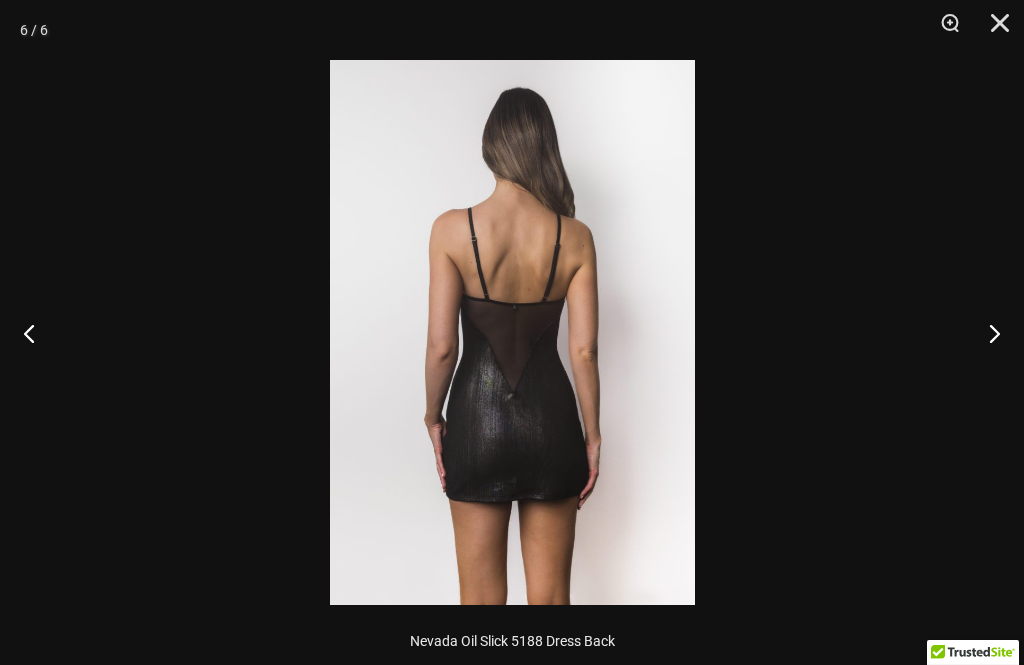 click at bounding box center (986, 333) 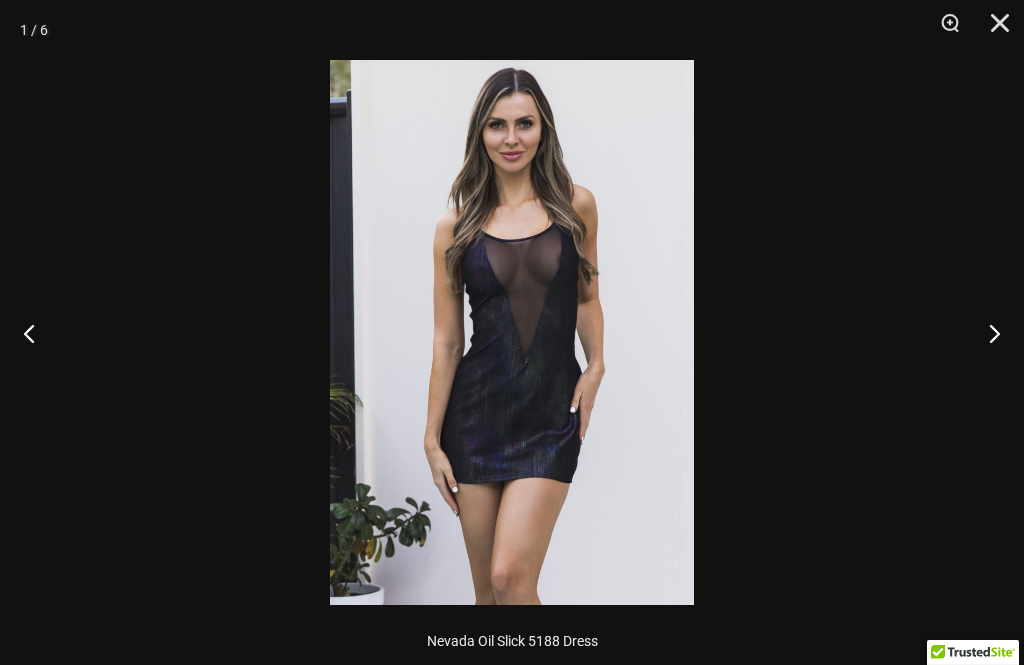 click at bounding box center (986, 333) 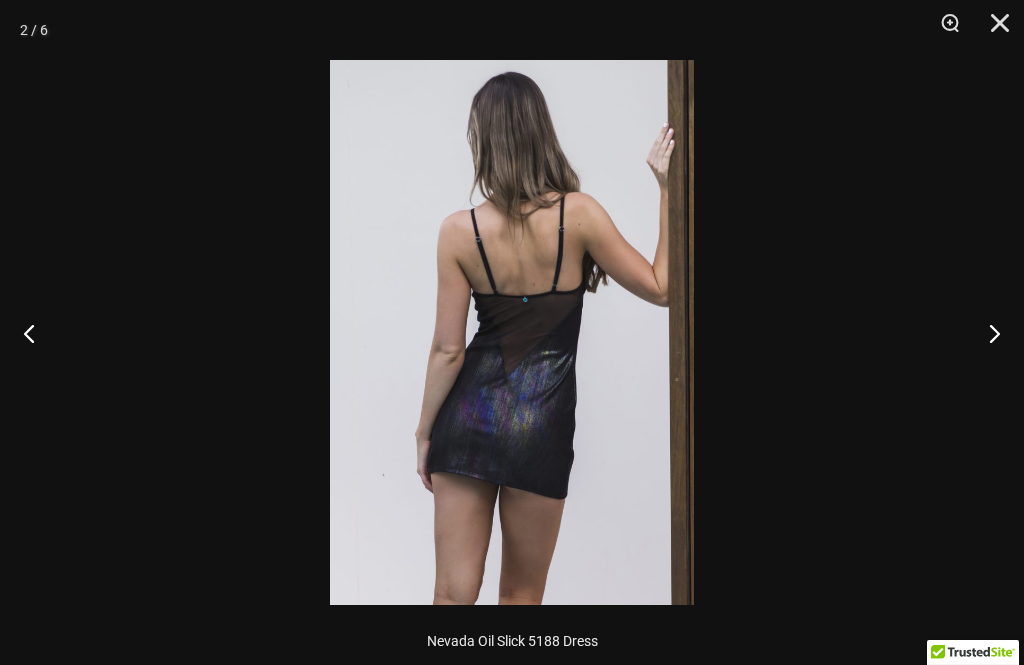 click at bounding box center [986, 333] 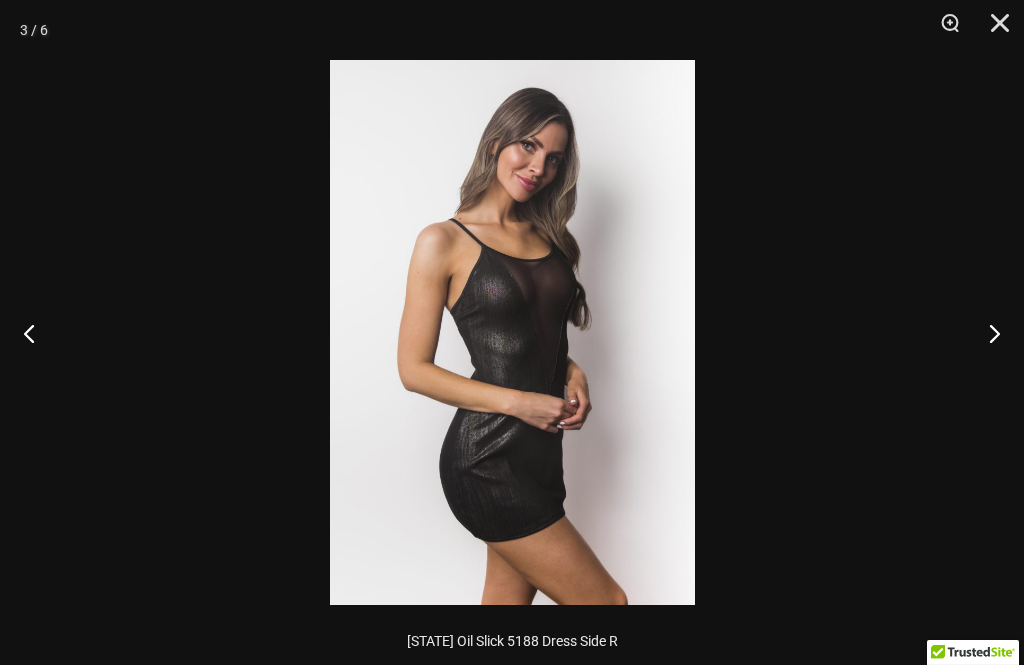 click at bounding box center (986, 333) 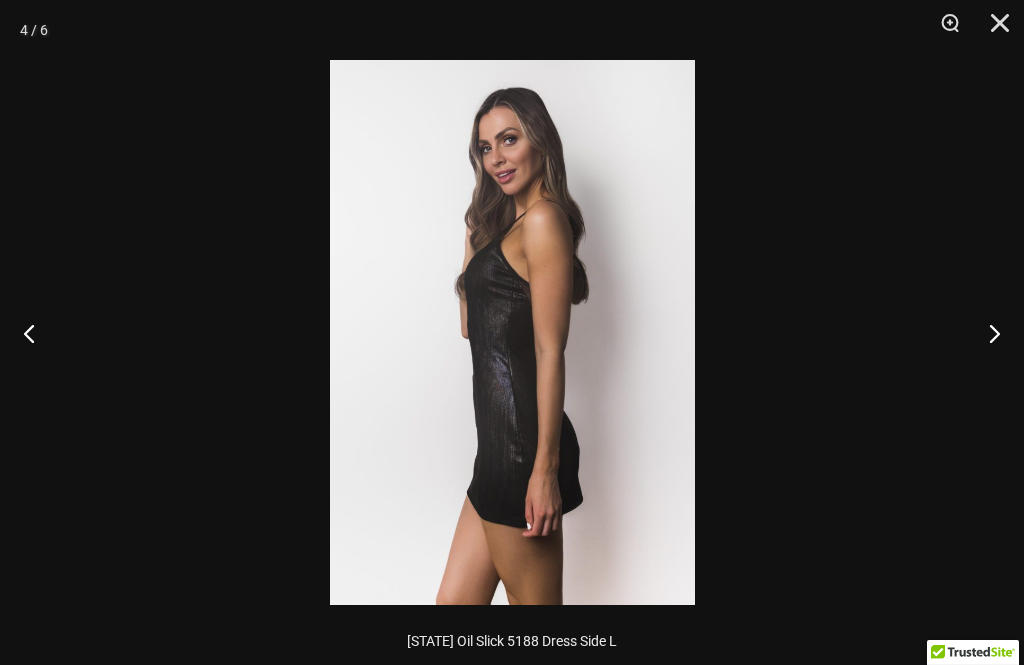 click at bounding box center (986, 333) 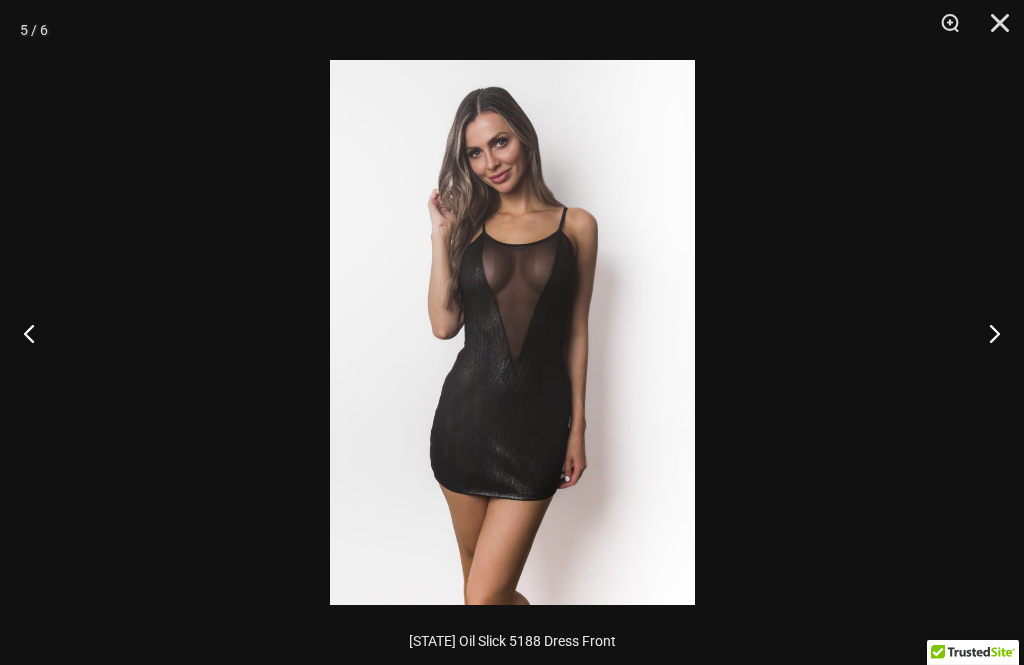 click at bounding box center (993, 30) 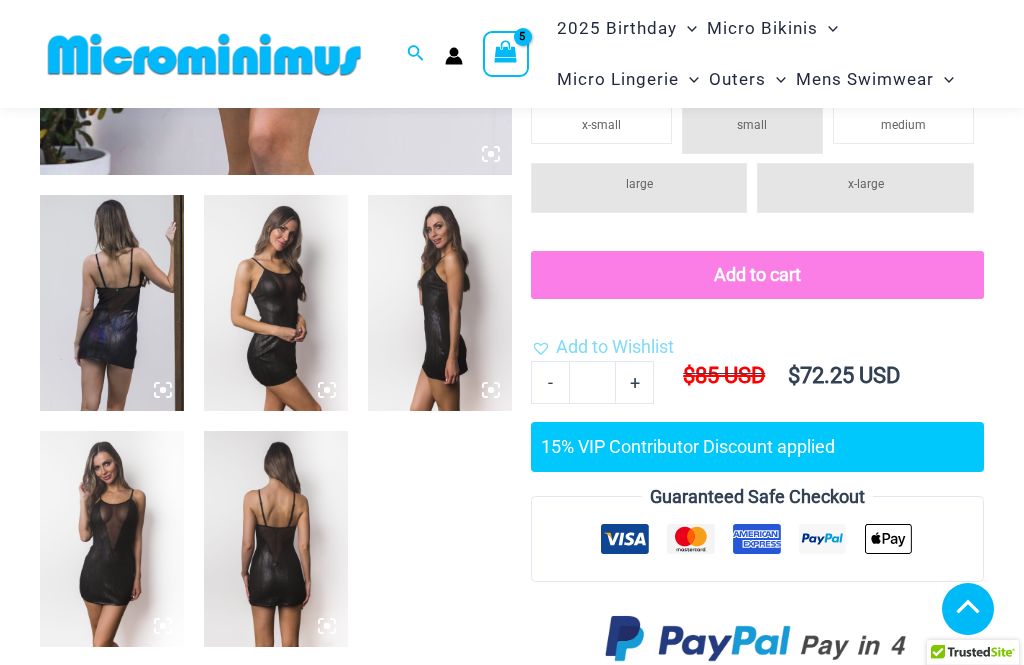 click at bounding box center [276, 539] 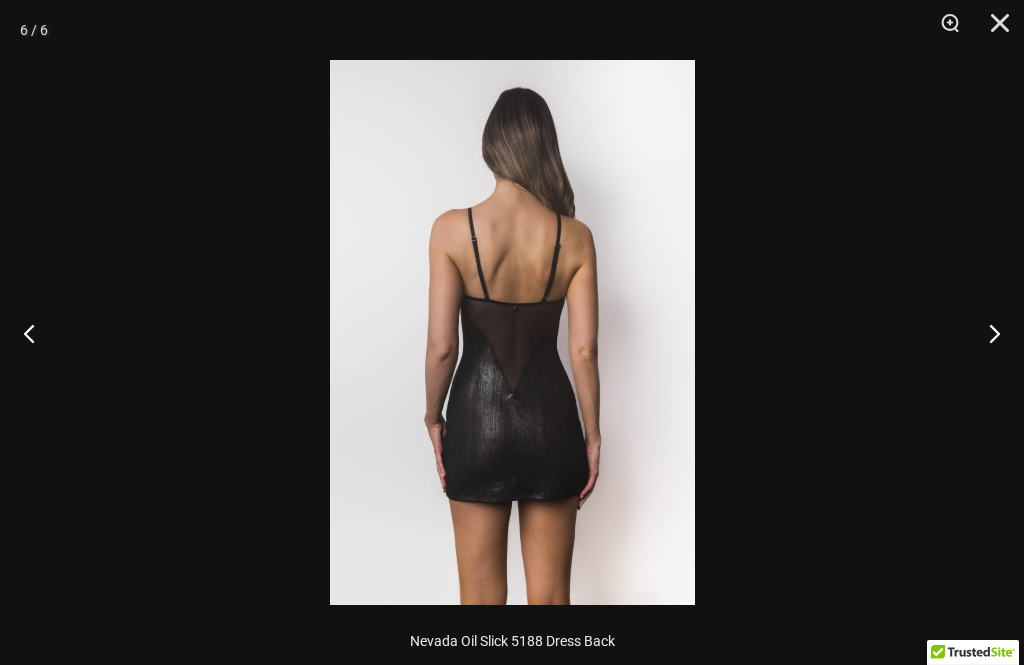 click at bounding box center (993, 30) 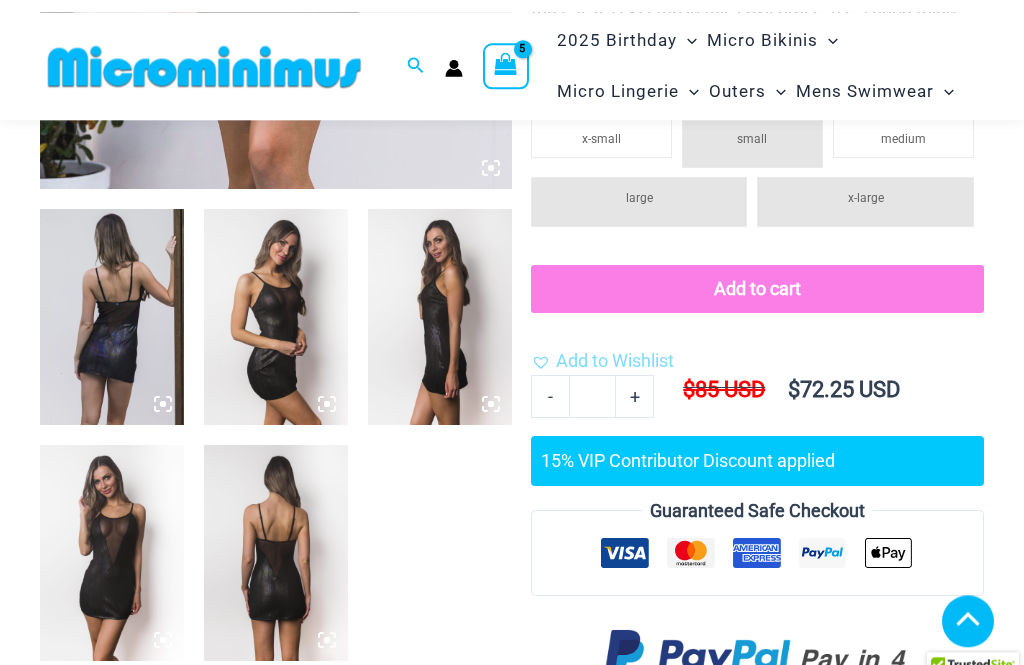scroll, scrollTop: 0, scrollLeft: 0, axis: both 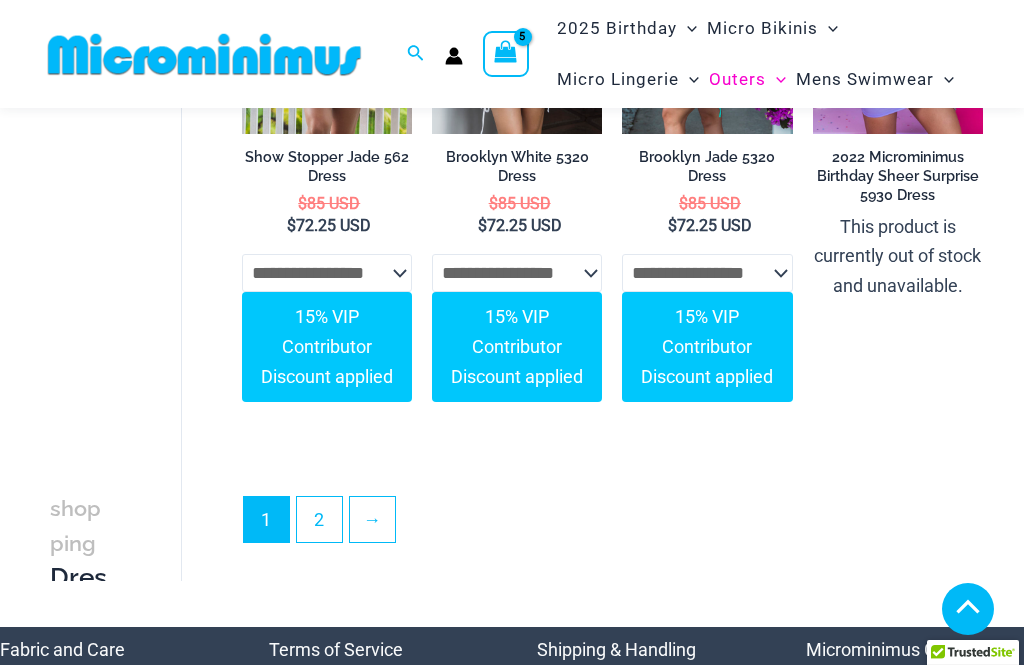 click on "2" at bounding box center [319, 519] 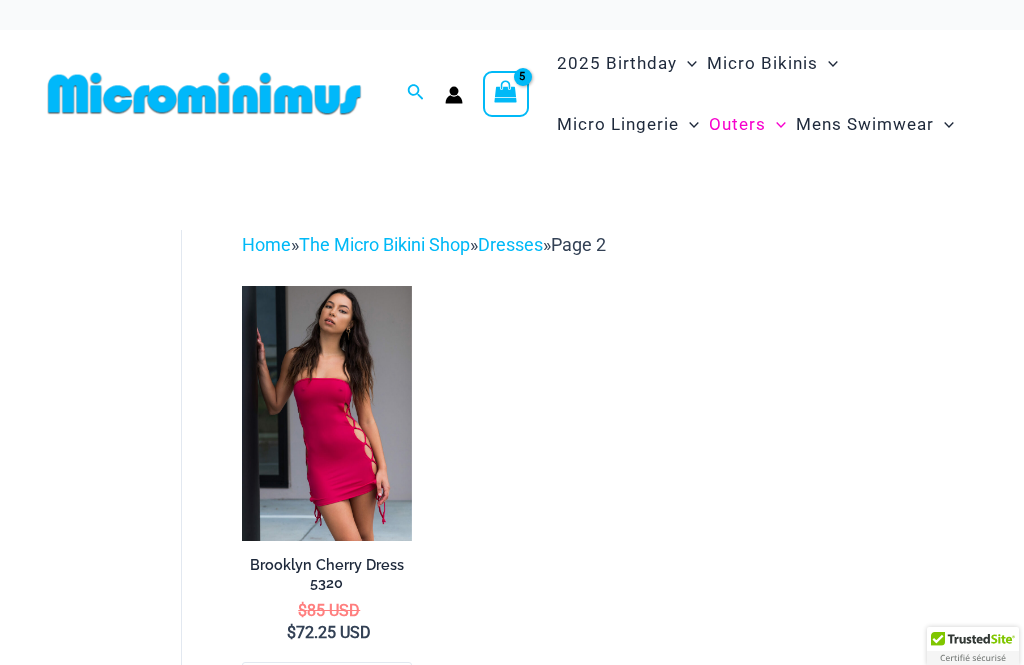 scroll, scrollTop: 0, scrollLeft: 0, axis: both 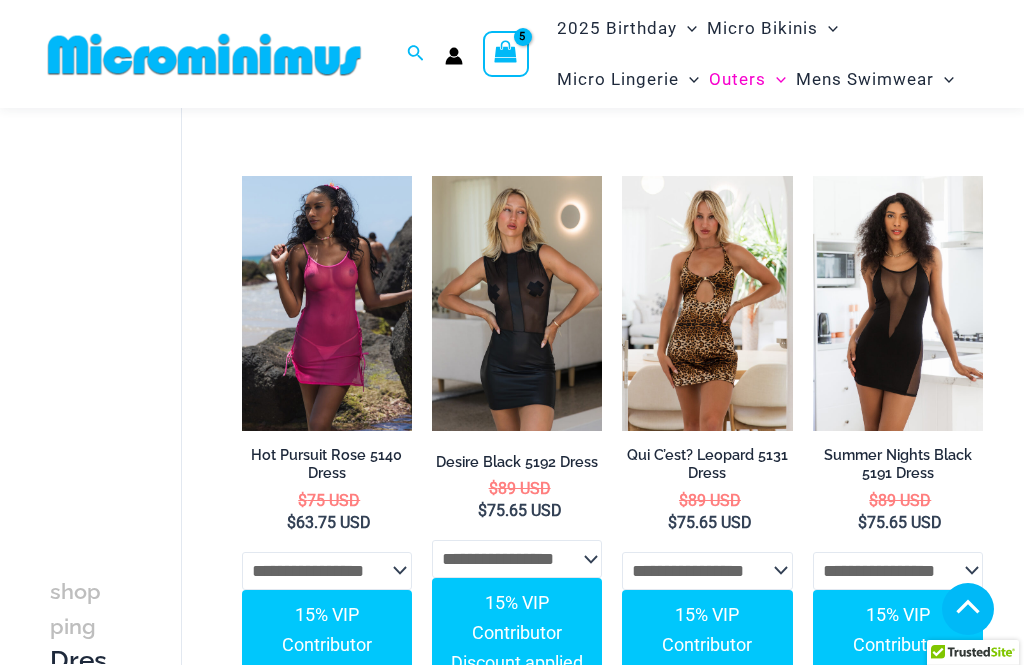 click on "Qui C’est? Leopard 5131 Dress" at bounding box center [707, 464] 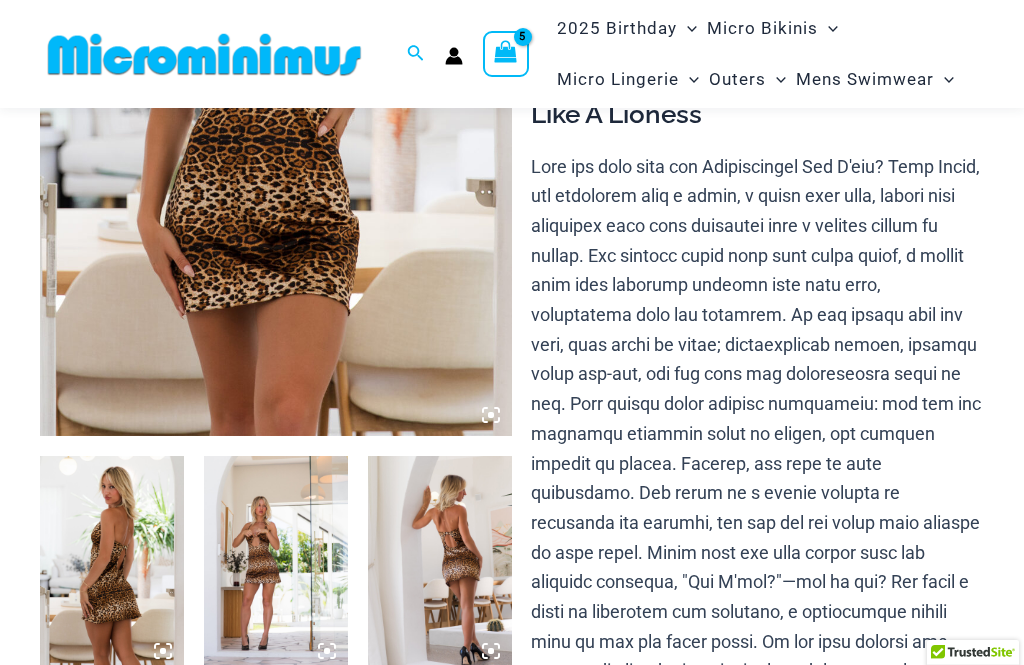 scroll, scrollTop: 645, scrollLeft: 0, axis: vertical 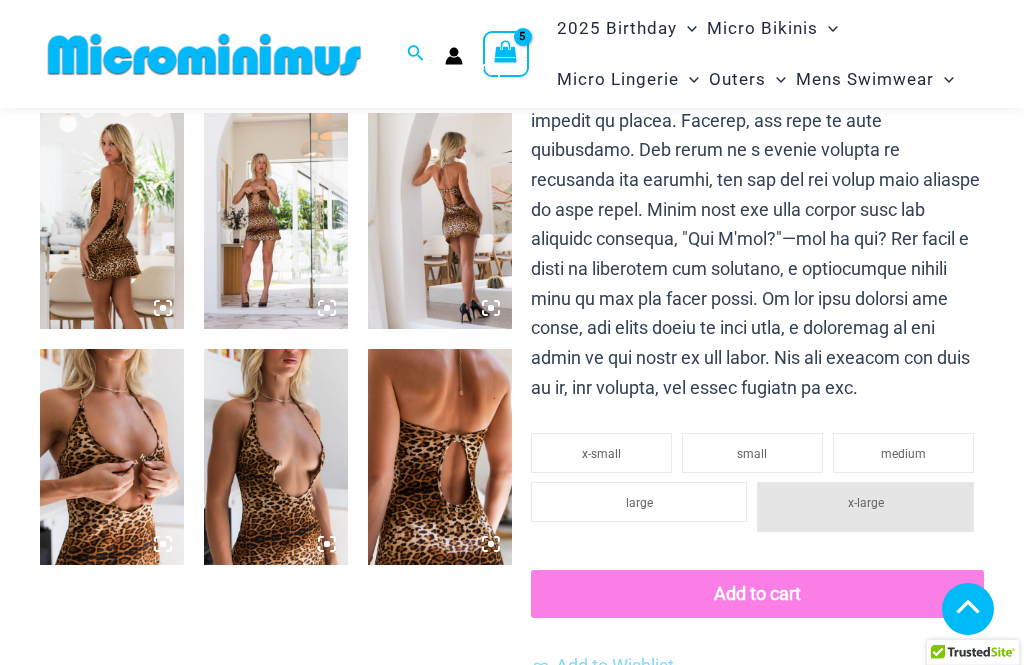 click at bounding box center [112, 221] 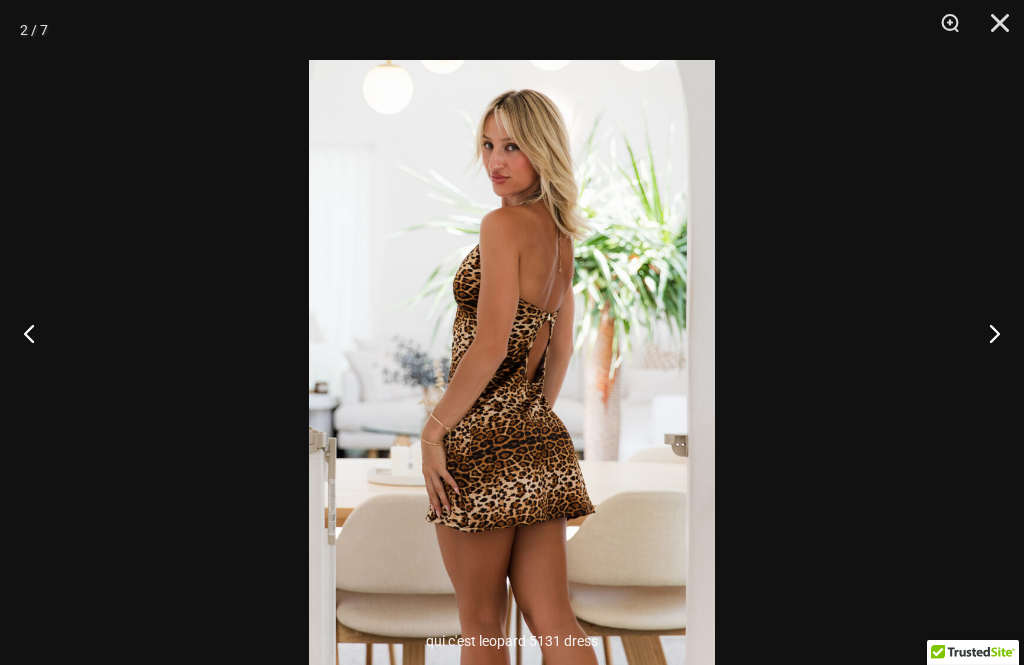 click at bounding box center [993, 30] 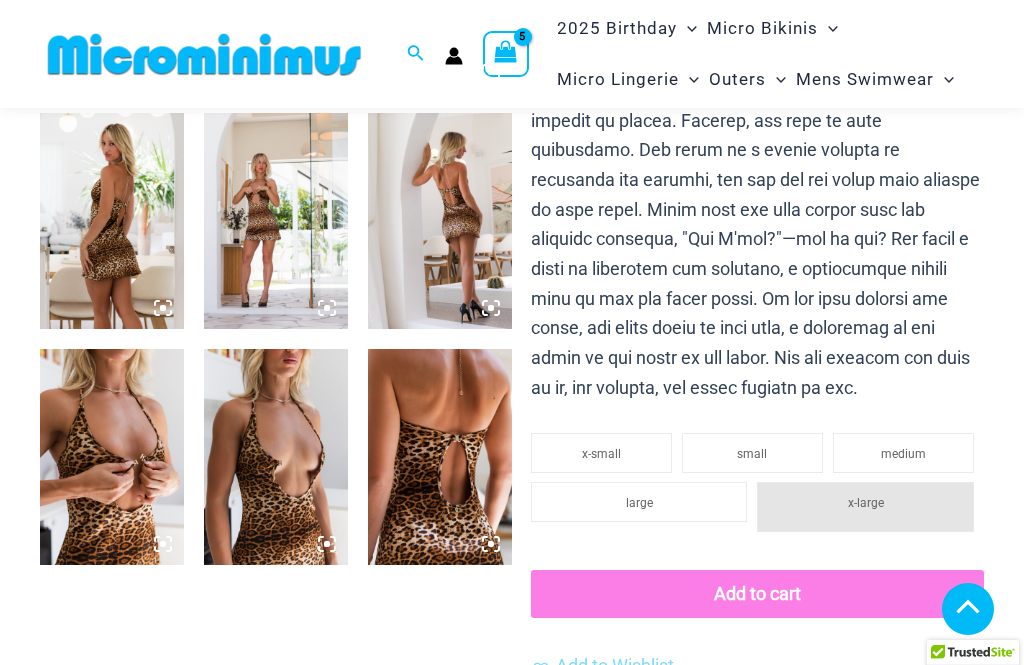 click at bounding box center (112, 221) 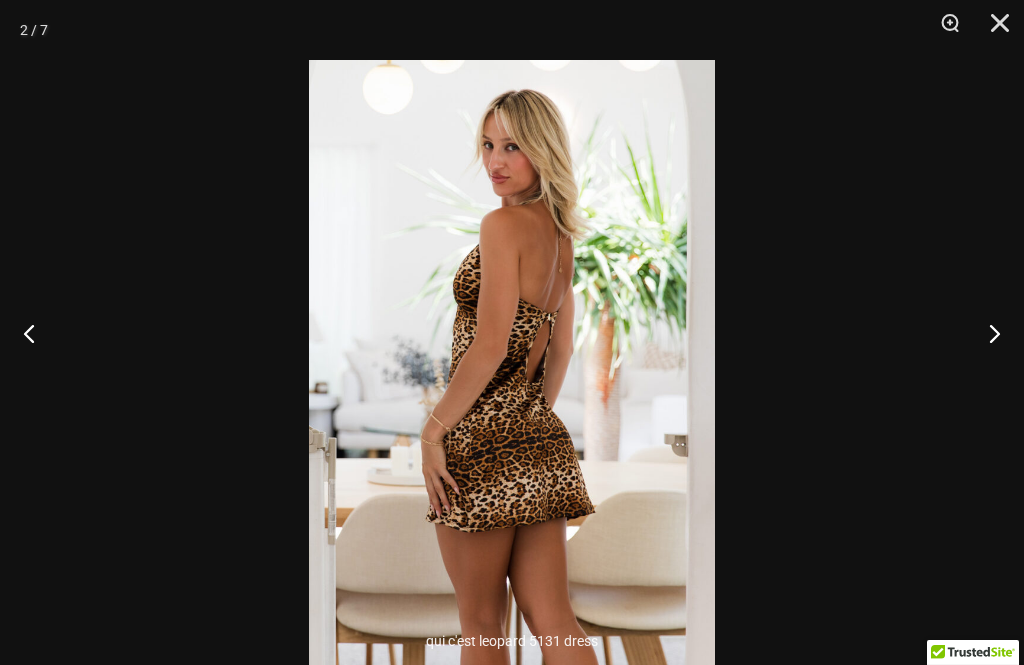 click at bounding box center (986, 333) 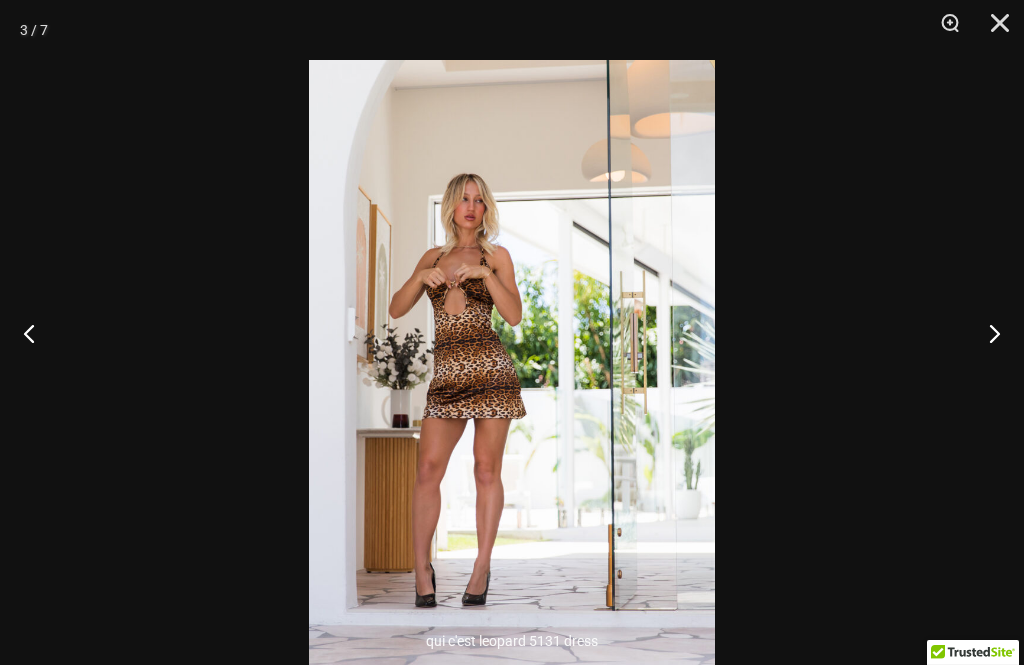 click at bounding box center (986, 333) 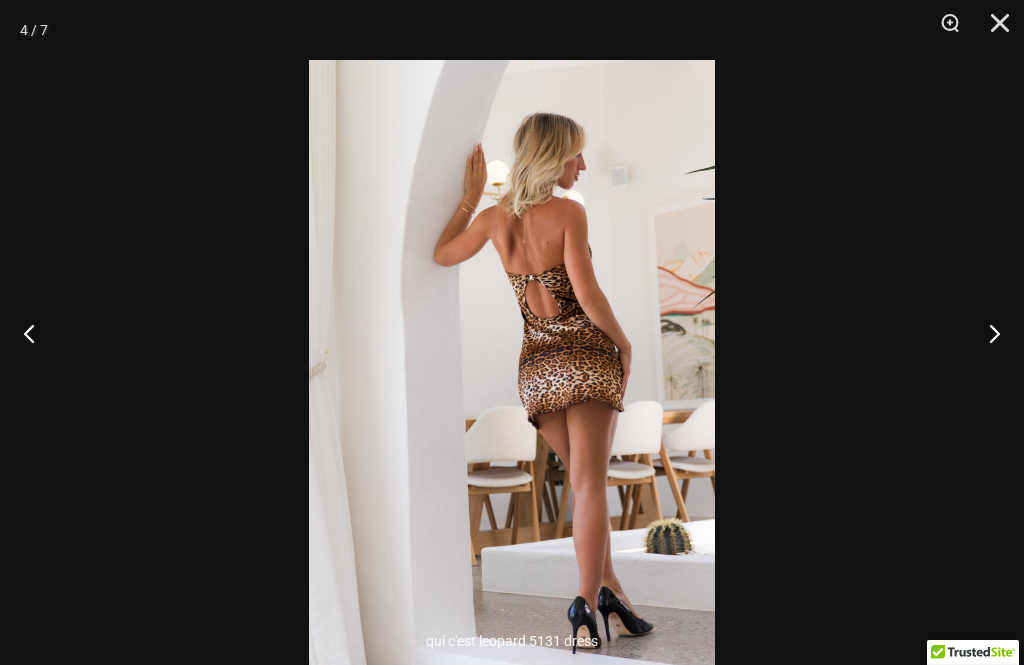 click at bounding box center [986, 333] 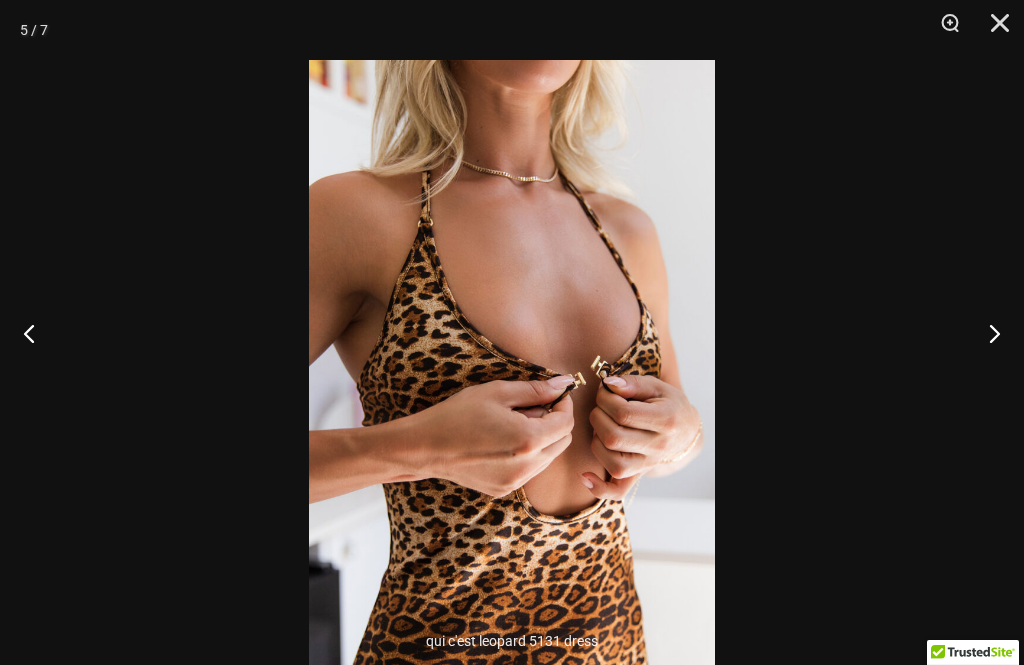 click at bounding box center [986, 333] 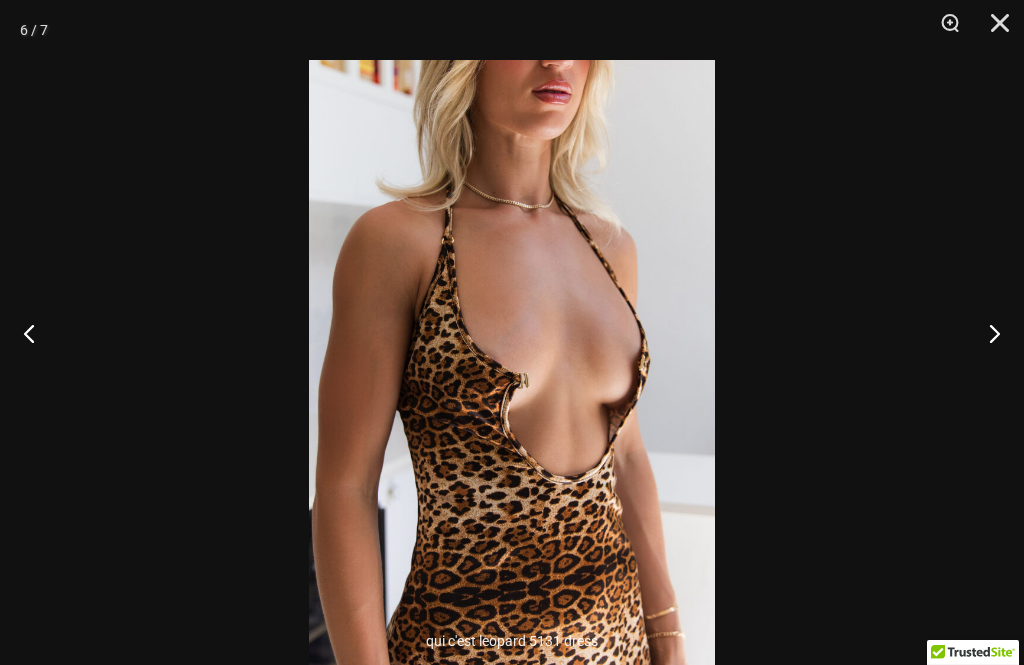 click at bounding box center (986, 333) 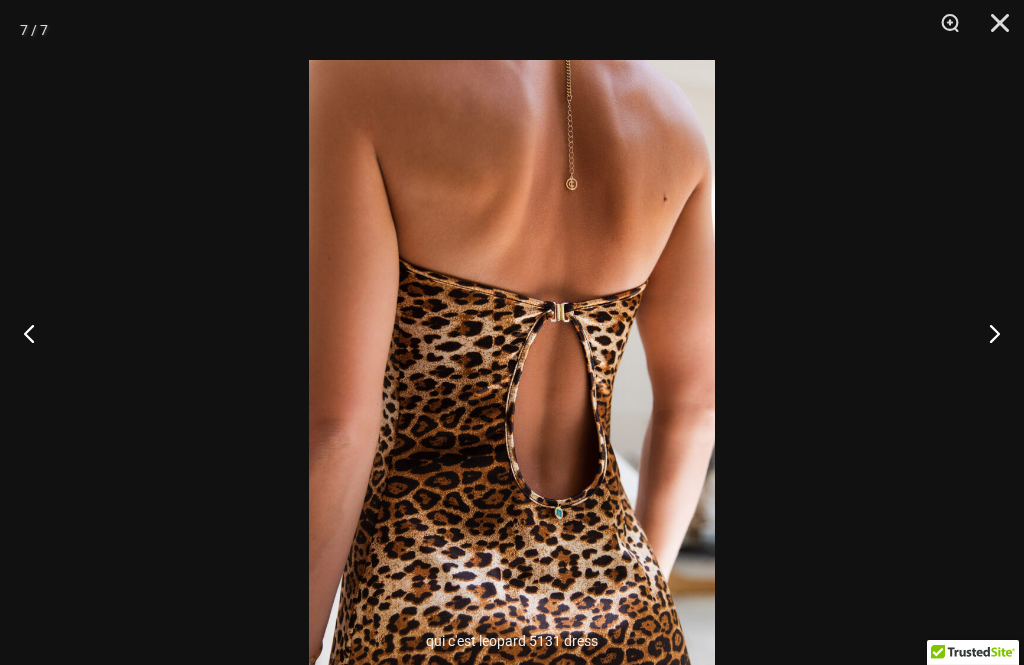 click at bounding box center (986, 333) 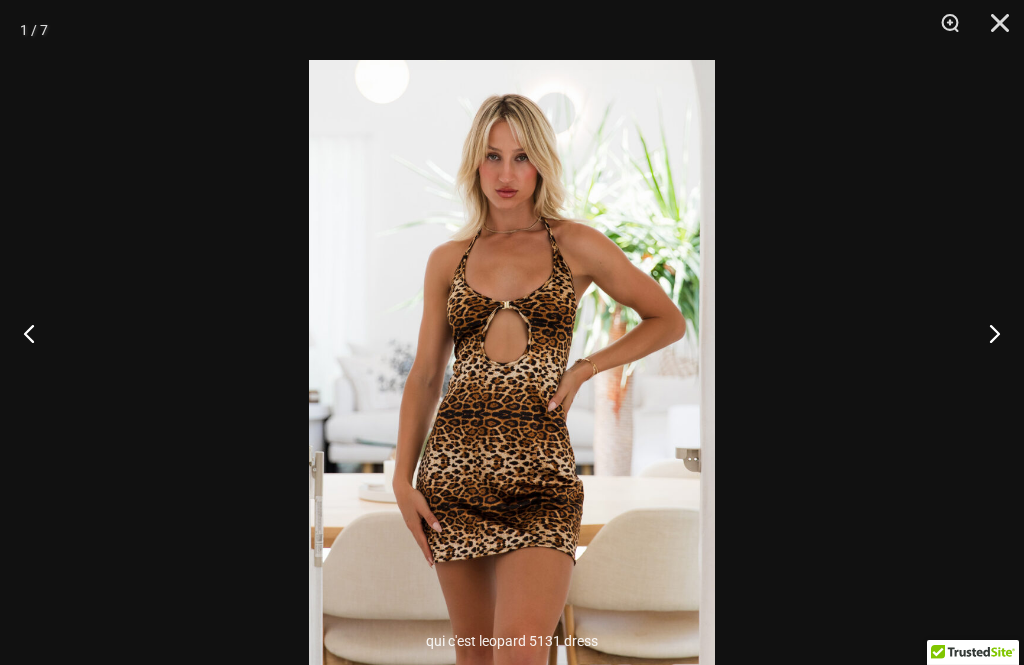 click at bounding box center (986, 333) 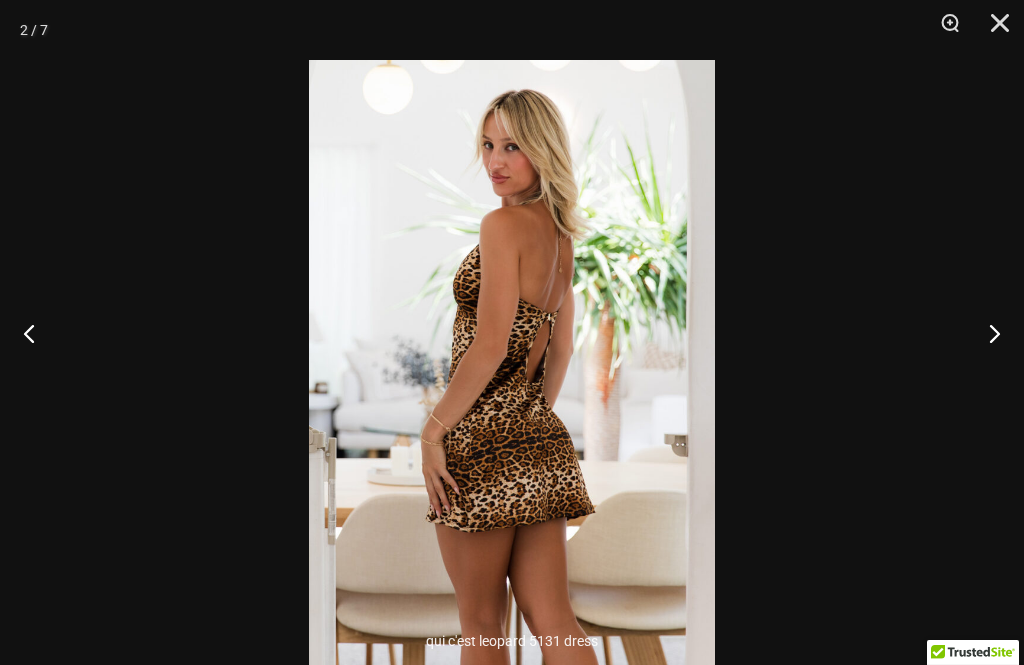 click at bounding box center [986, 333] 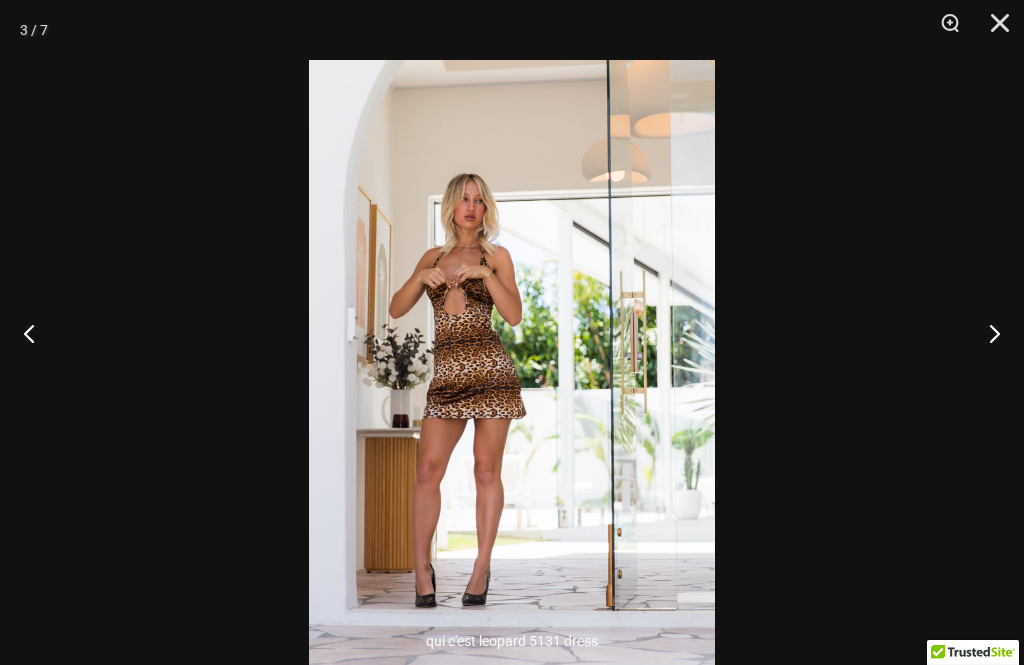 click at bounding box center (986, 333) 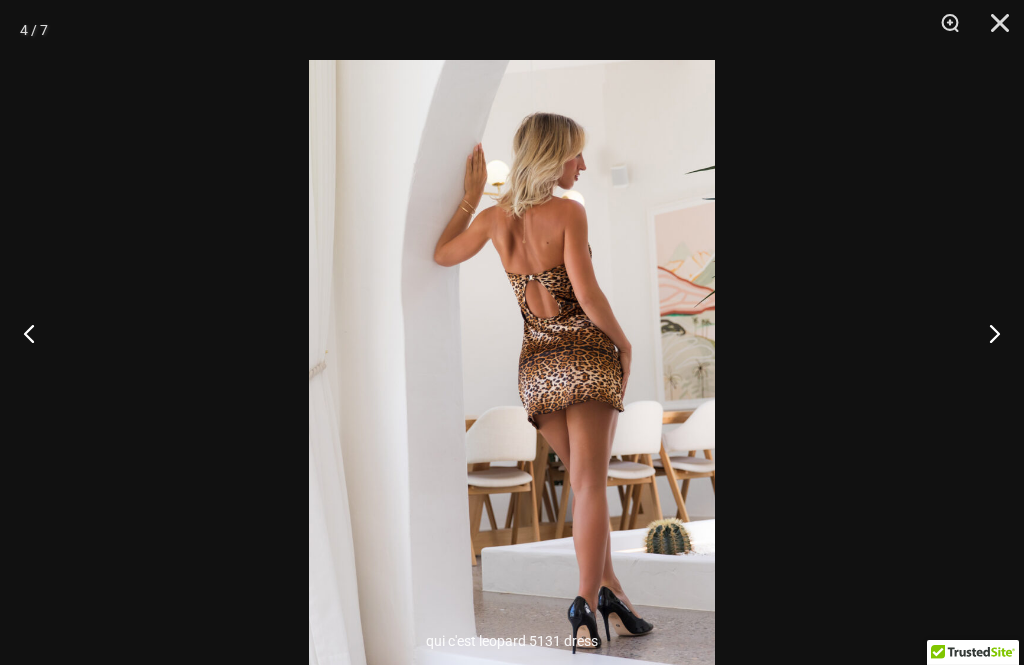 click at bounding box center [986, 333] 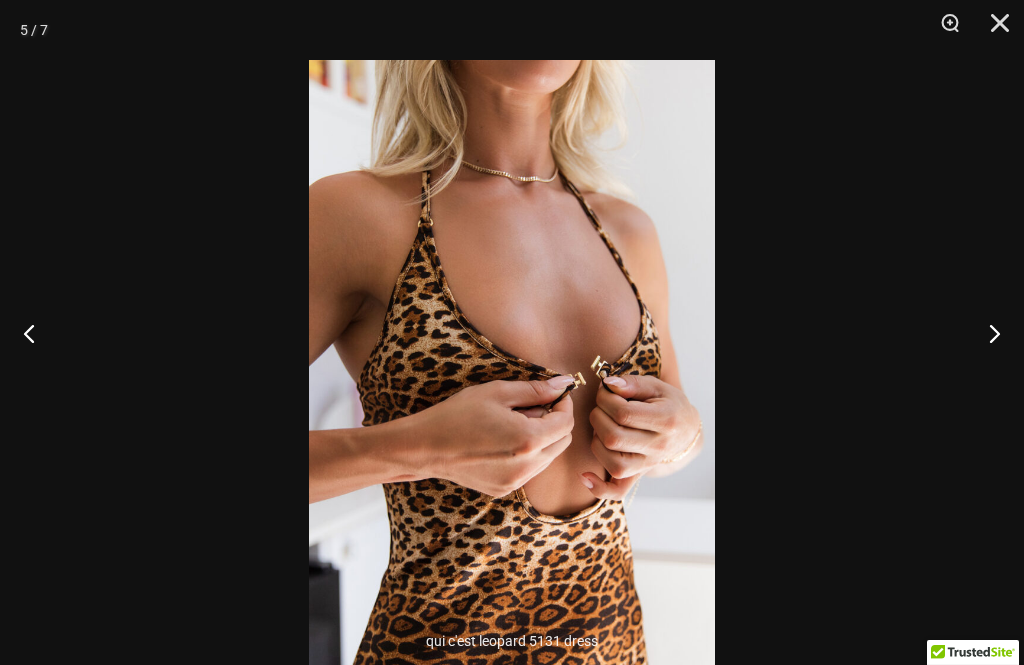 click at bounding box center (986, 333) 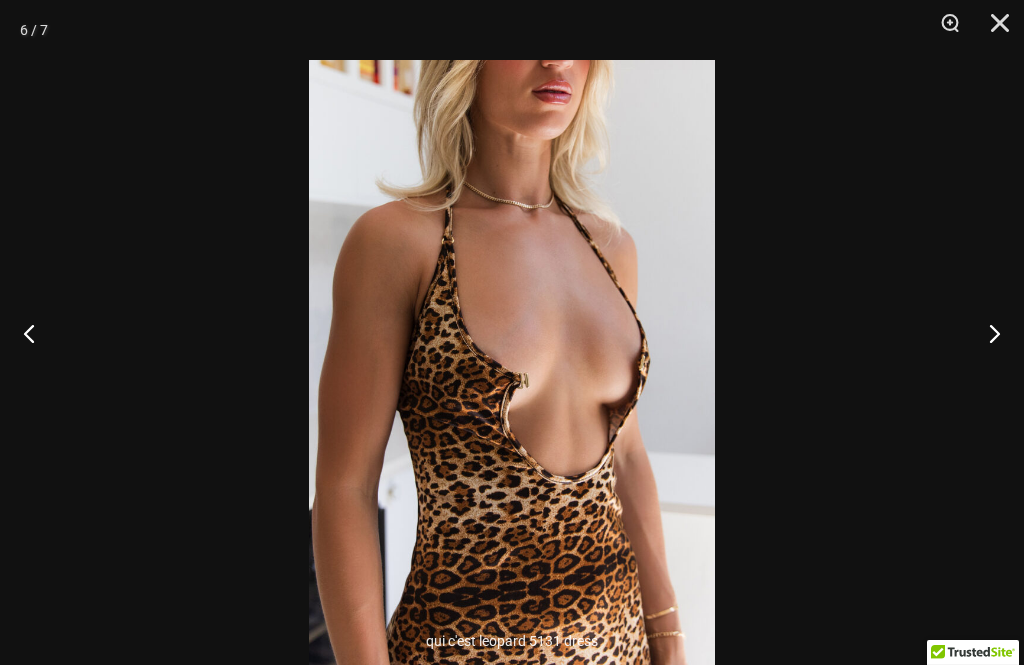 click at bounding box center (986, 333) 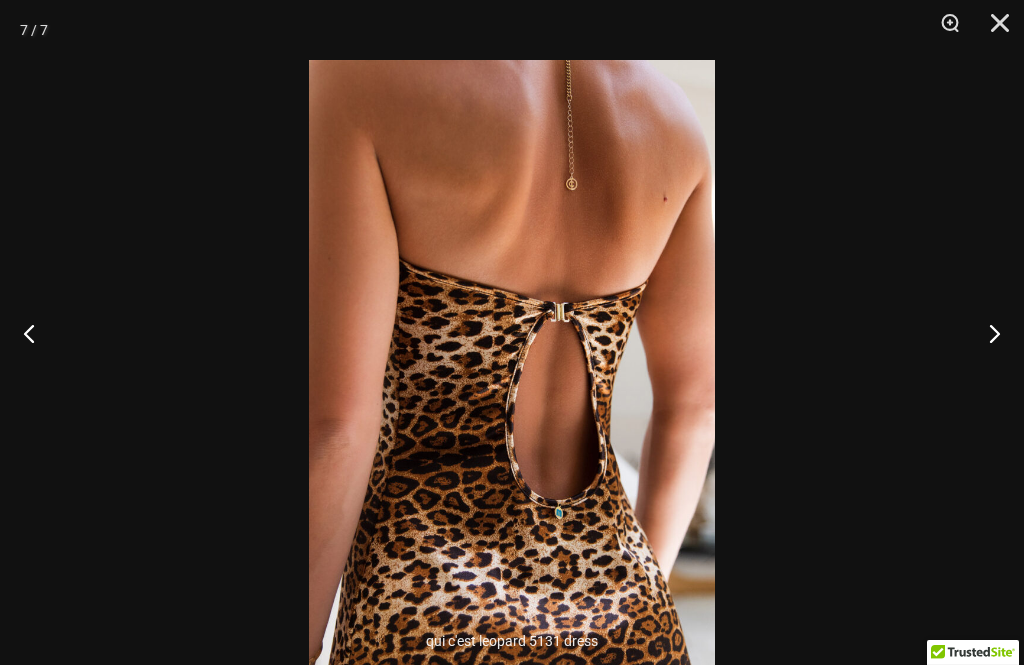click at bounding box center [986, 333] 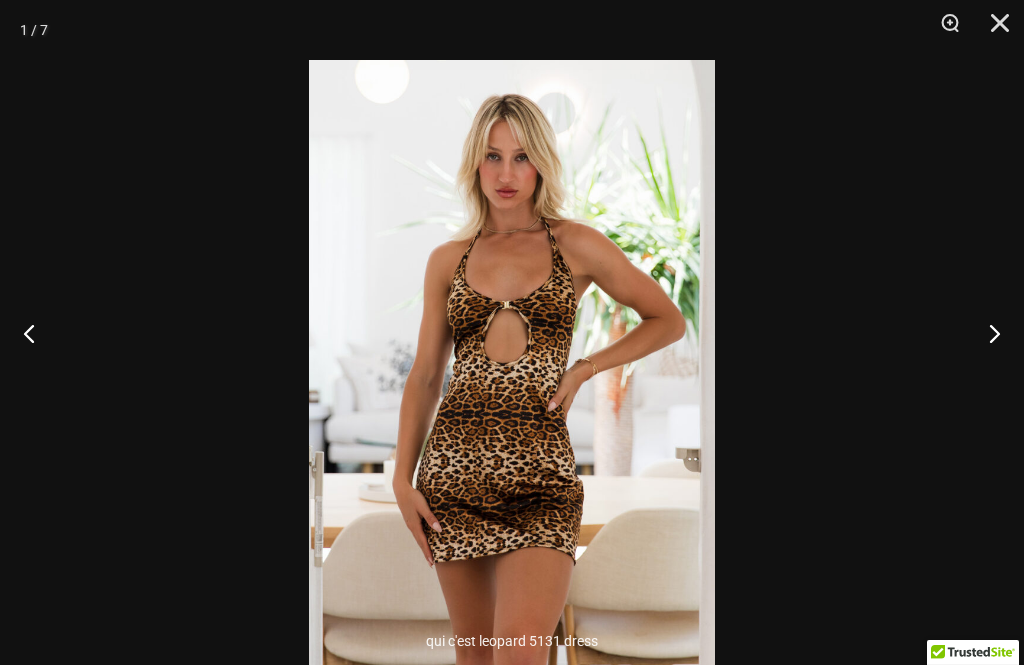 click at bounding box center [993, 30] 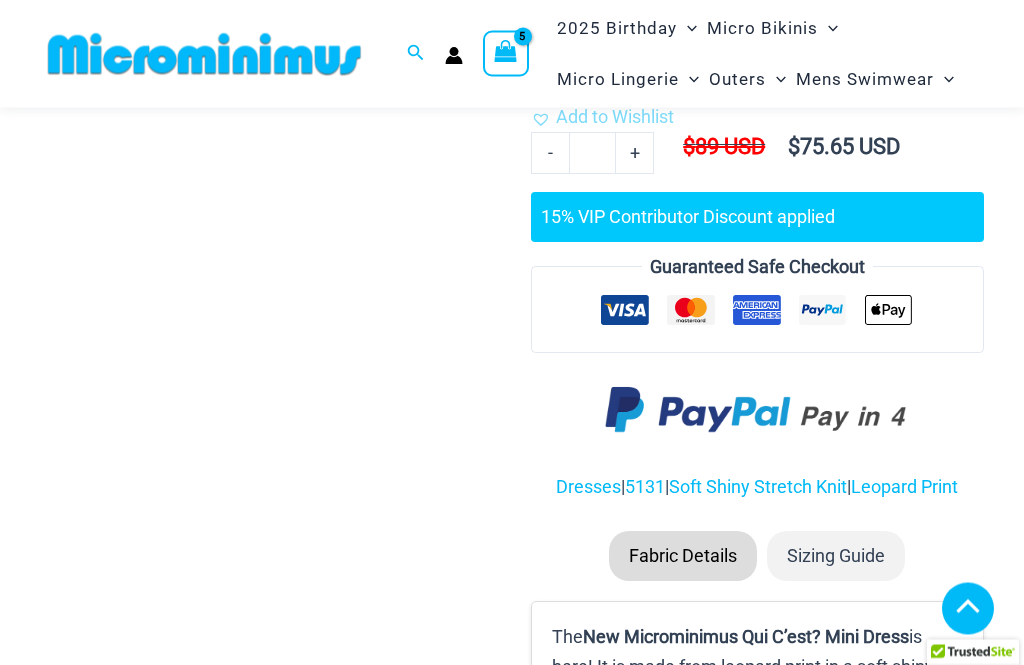 click on "Sizing Guide" at bounding box center [836, 557] 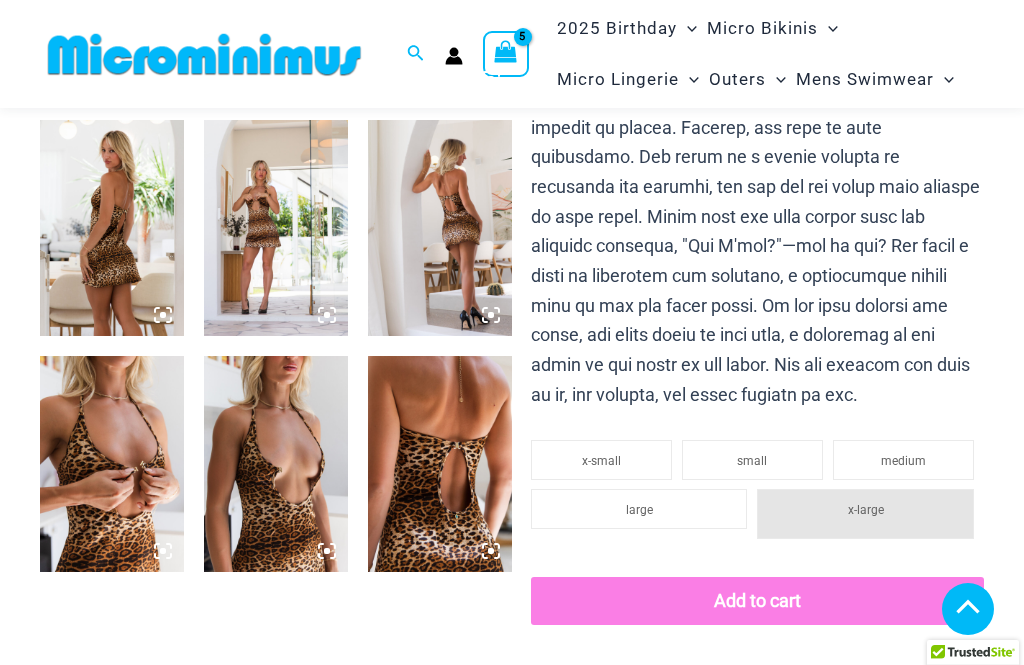 scroll, scrollTop: 745, scrollLeft: 0, axis: vertical 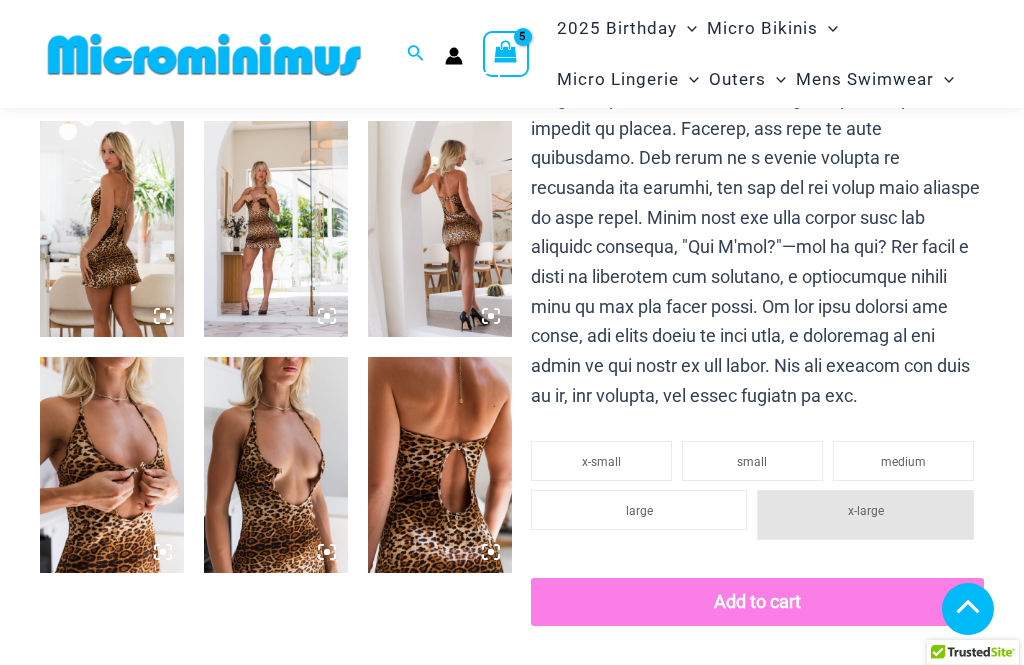 click at bounding box center [112, 229] 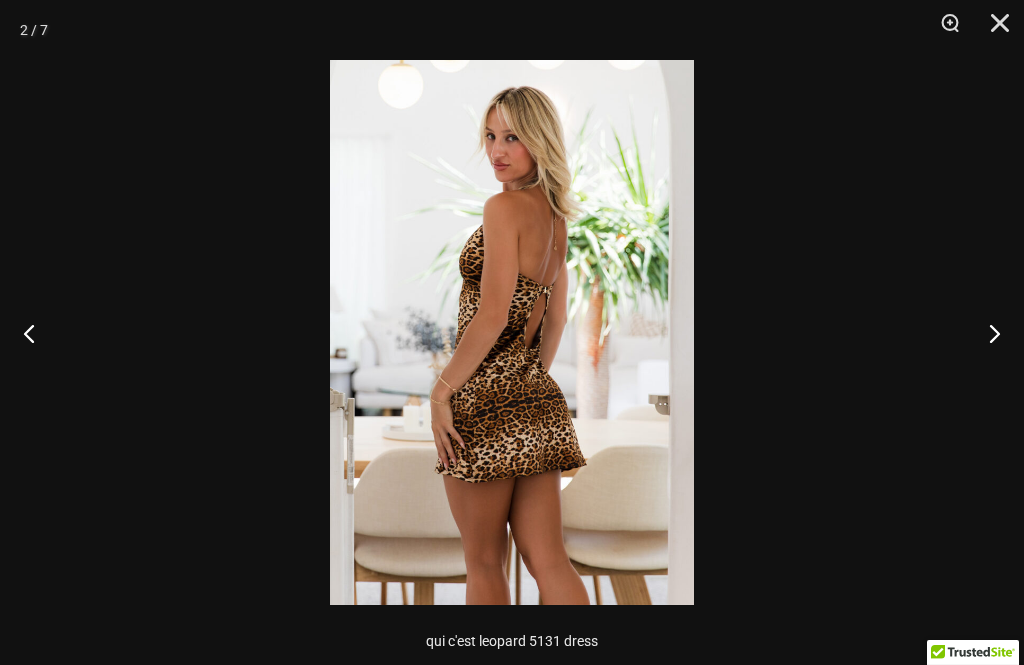 click at bounding box center (986, 333) 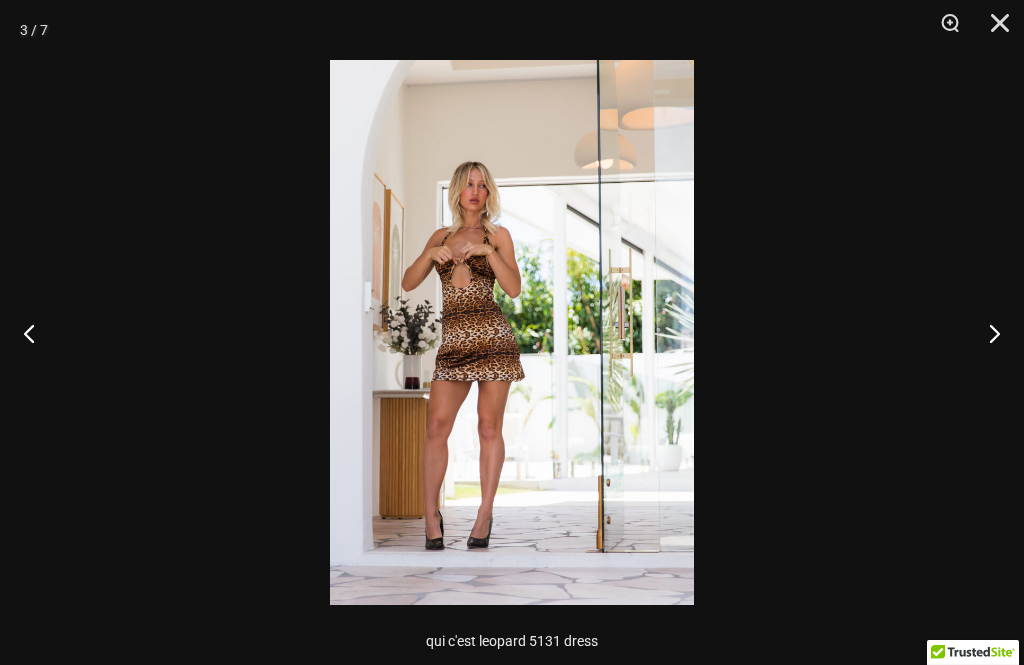 click at bounding box center (986, 333) 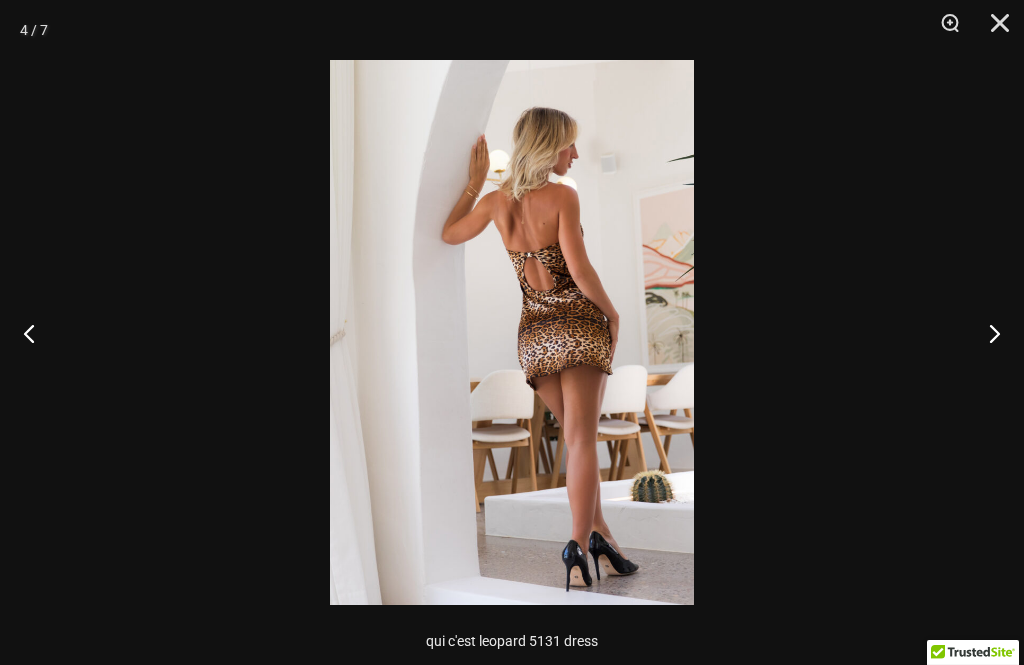 click at bounding box center [986, 333] 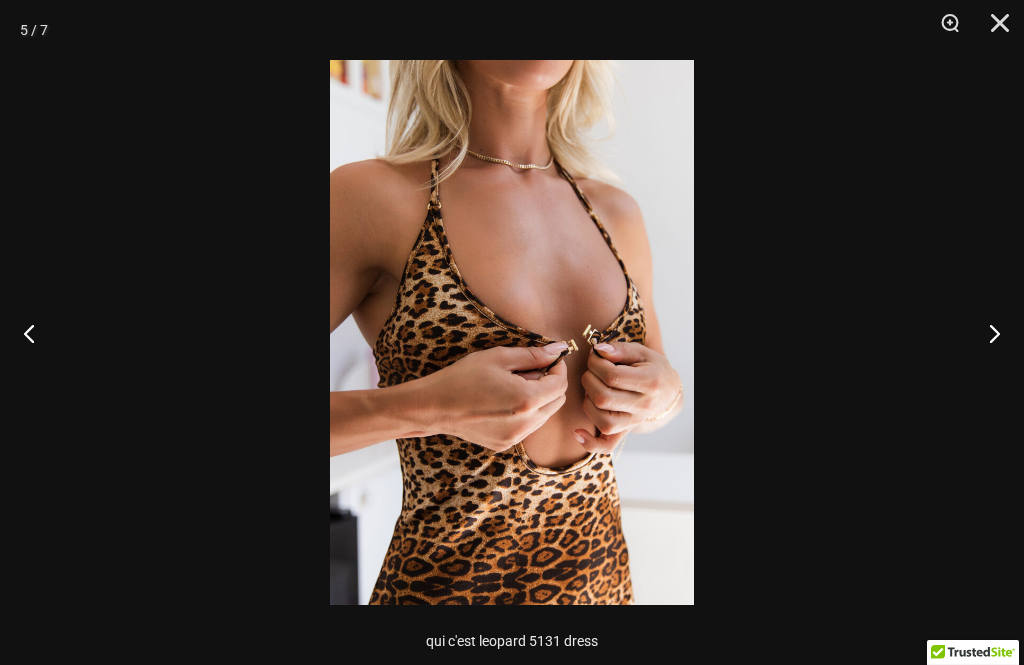 click at bounding box center (986, 333) 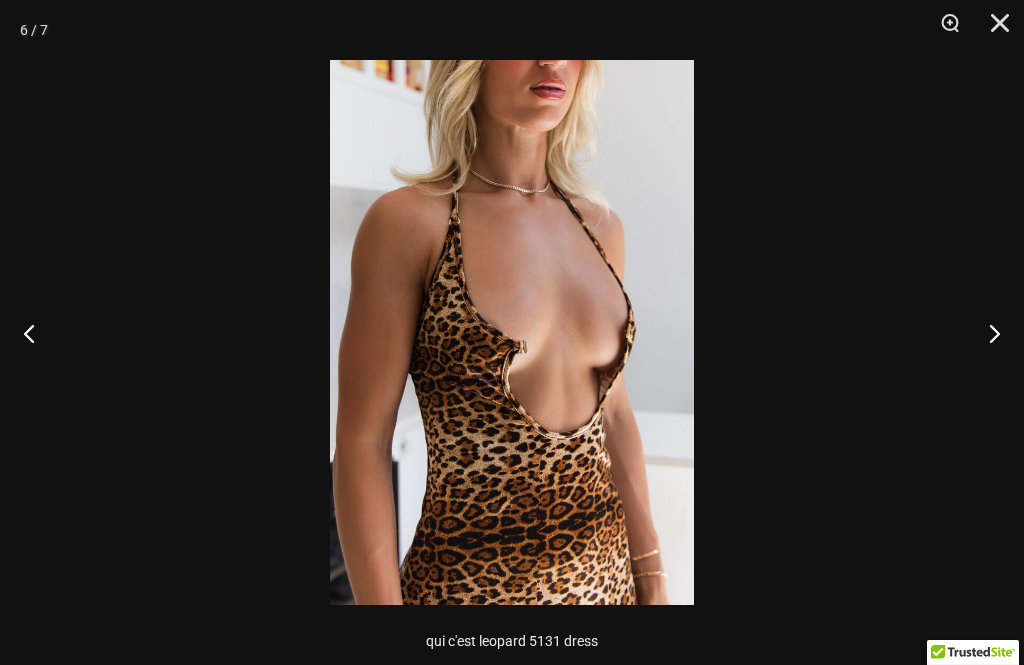 click at bounding box center (986, 333) 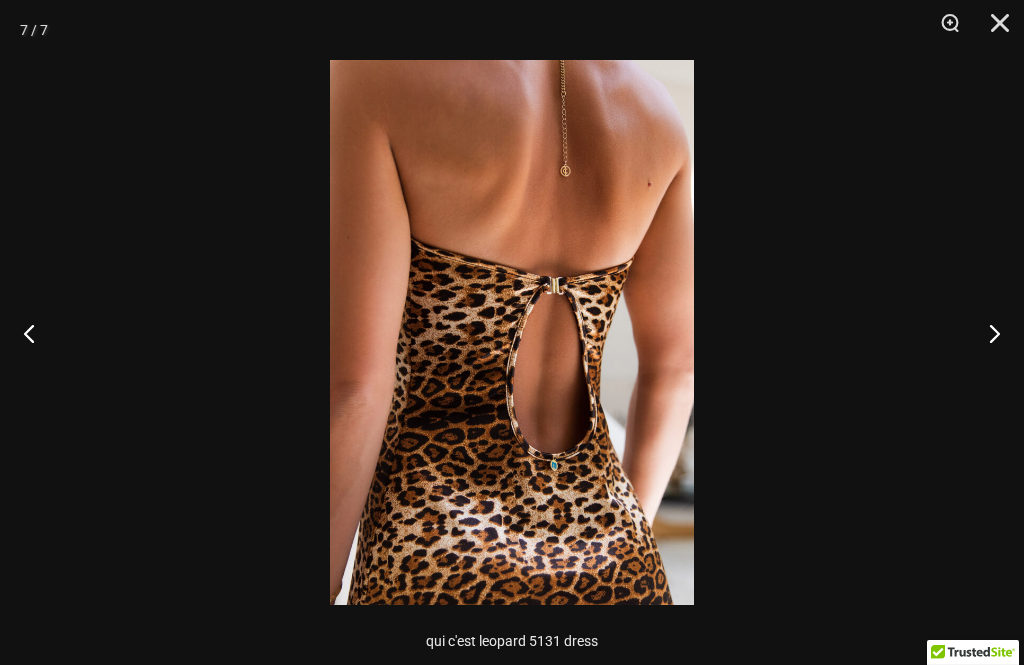 click at bounding box center (986, 333) 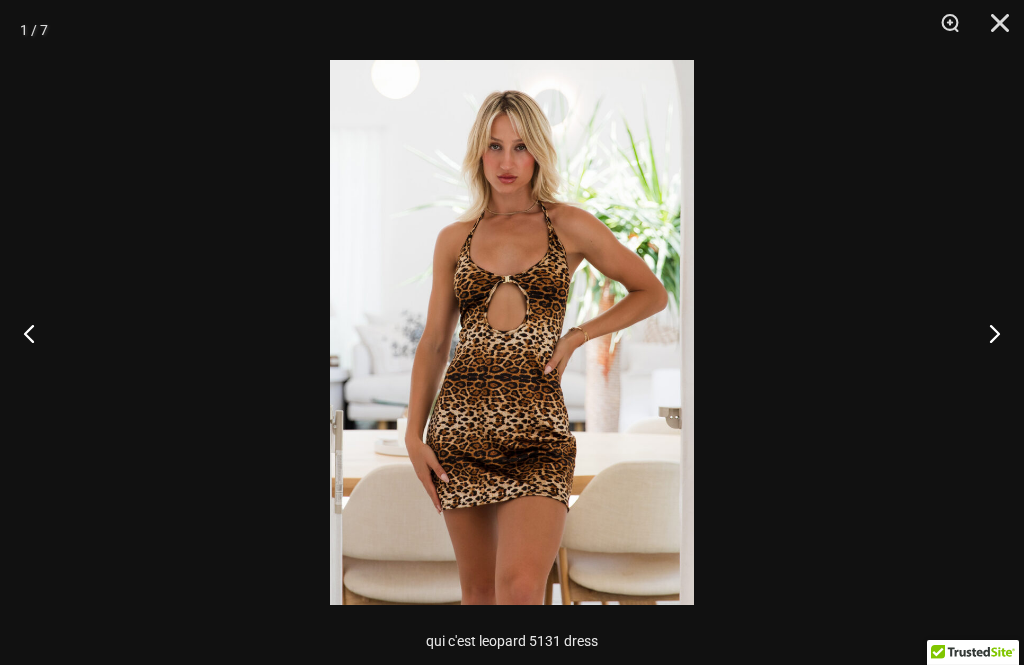click at bounding box center [986, 333] 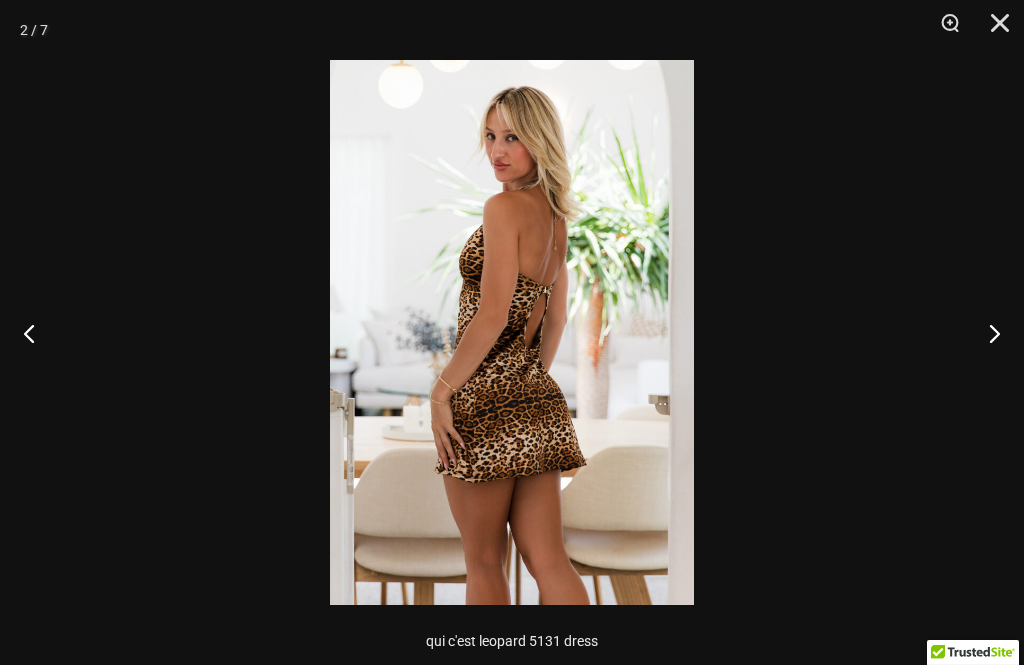 click at bounding box center (986, 333) 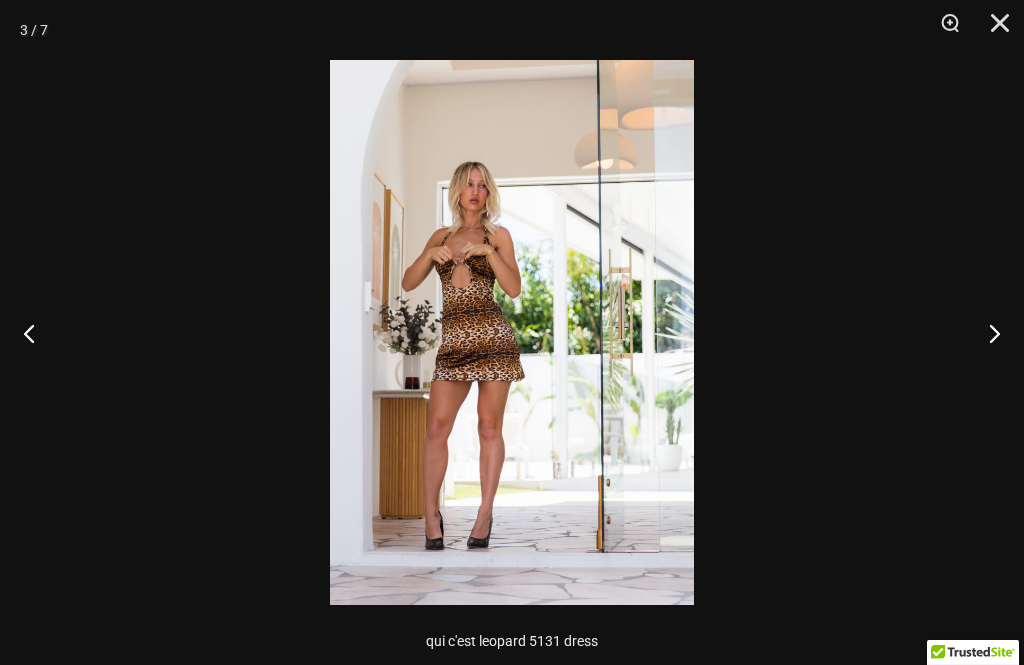 click at bounding box center (993, 30) 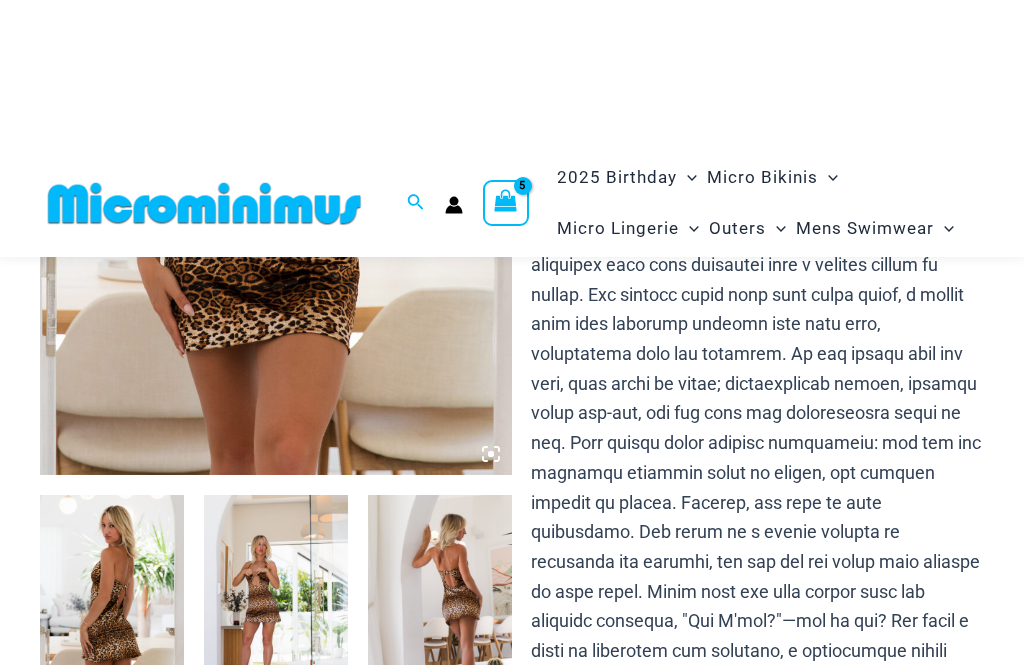 scroll, scrollTop: 247, scrollLeft: 0, axis: vertical 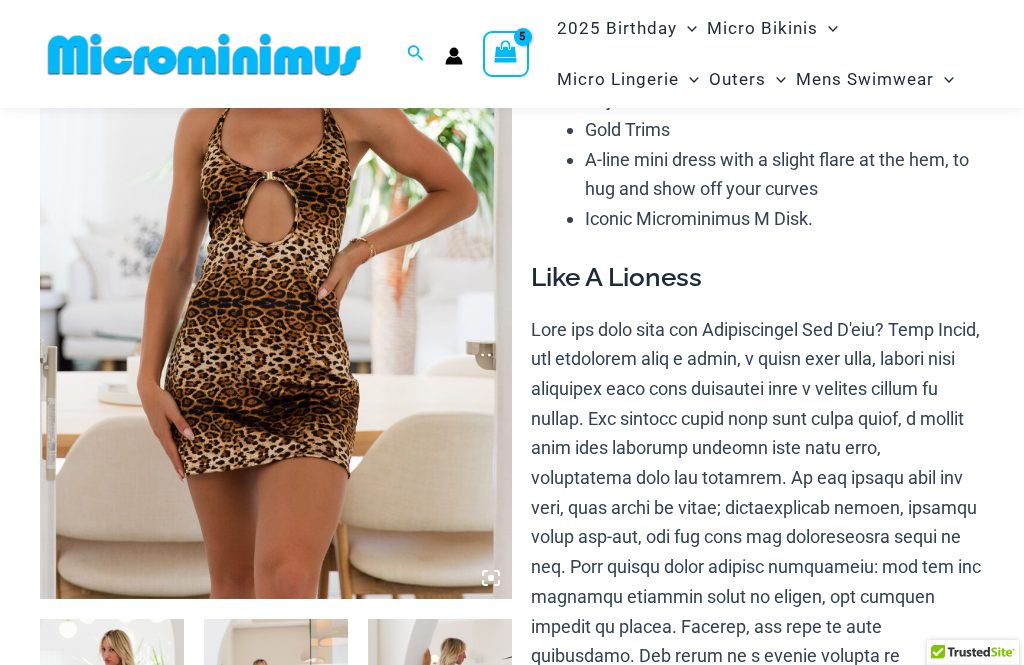 click at bounding box center [276, 245] 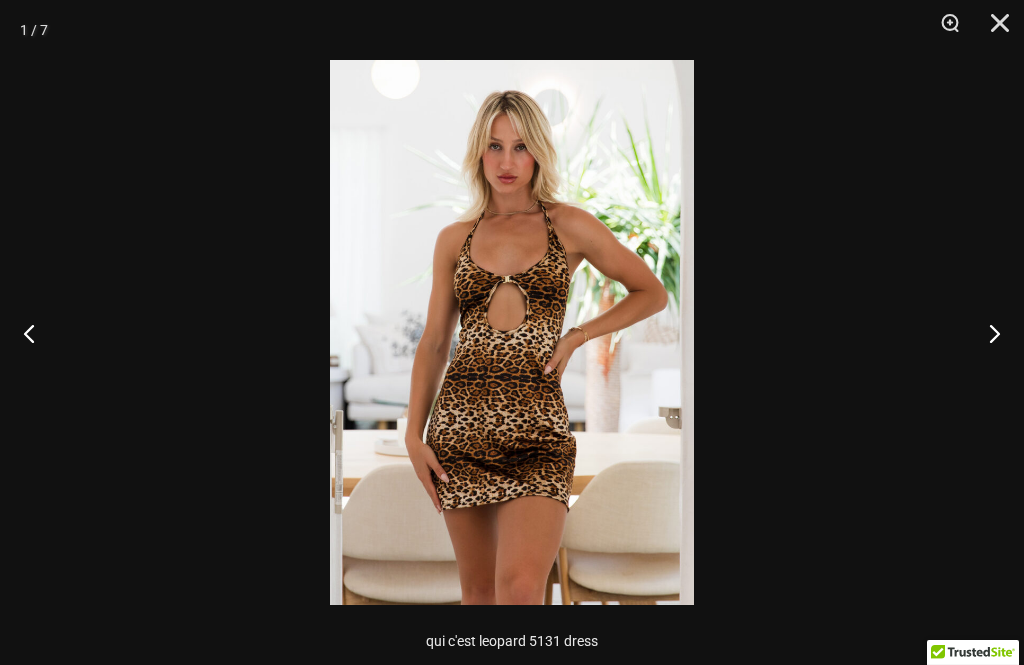 click at bounding box center [993, 30] 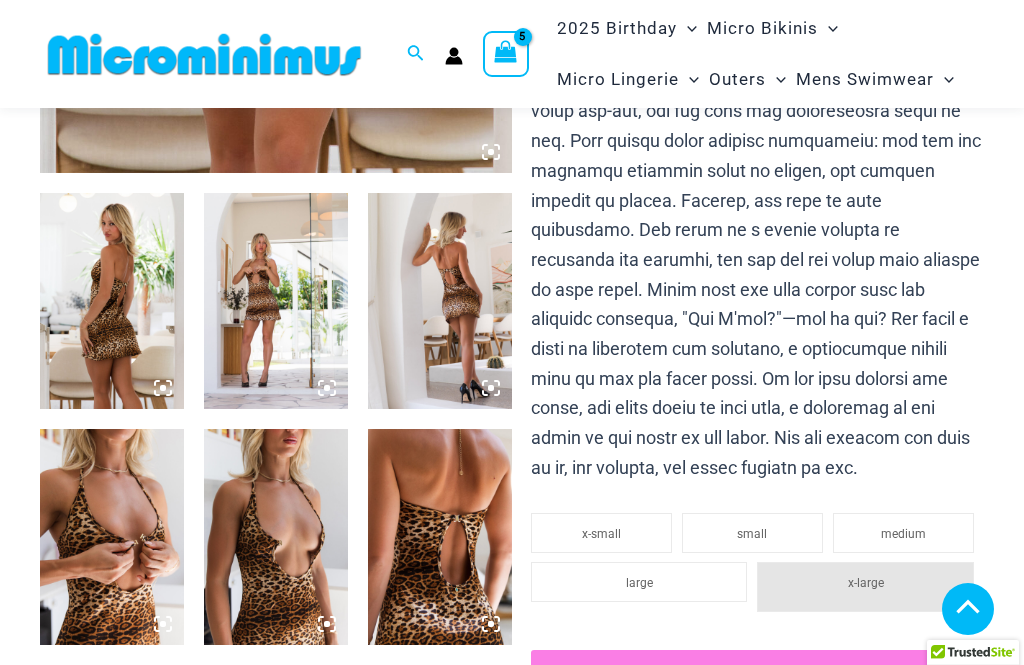 scroll, scrollTop: 672, scrollLeft: 0, axis: vertical 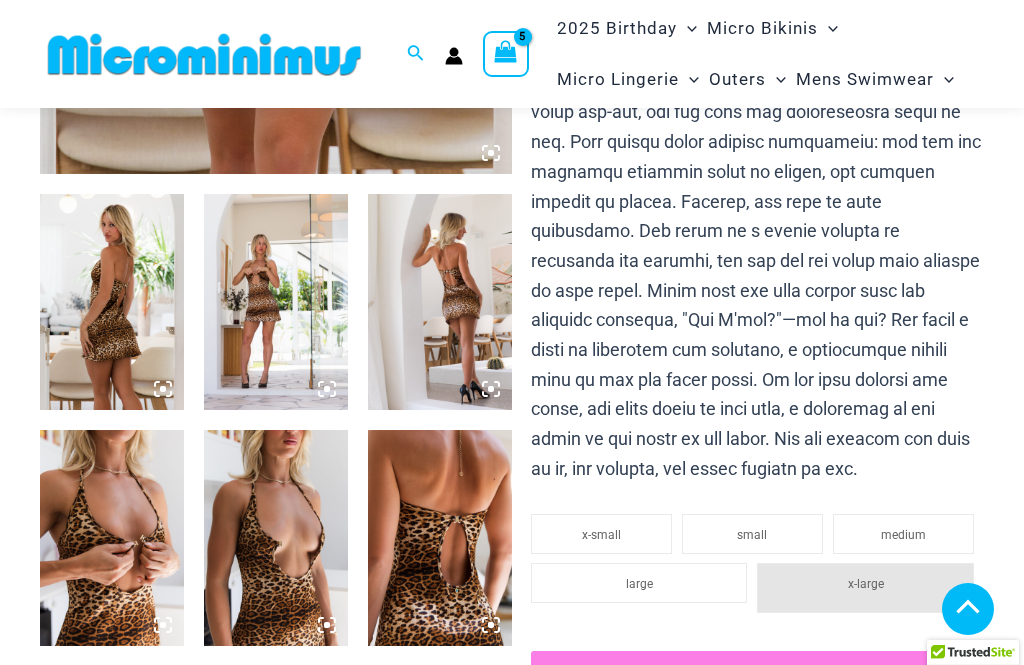 click at bounding box center (276, 302) 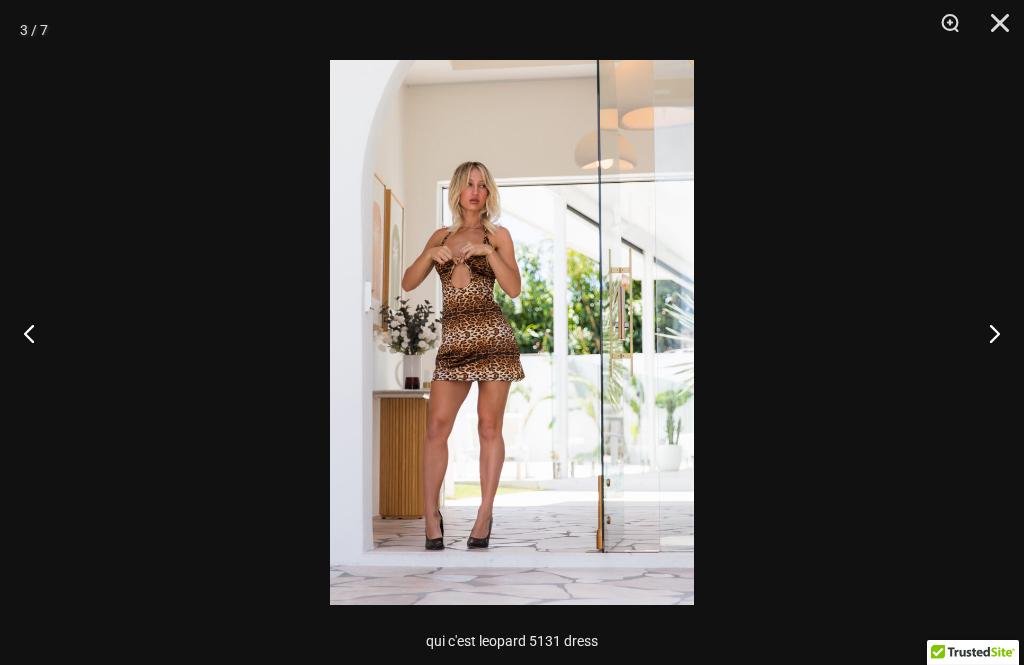 click at bounding box center (993, 30) 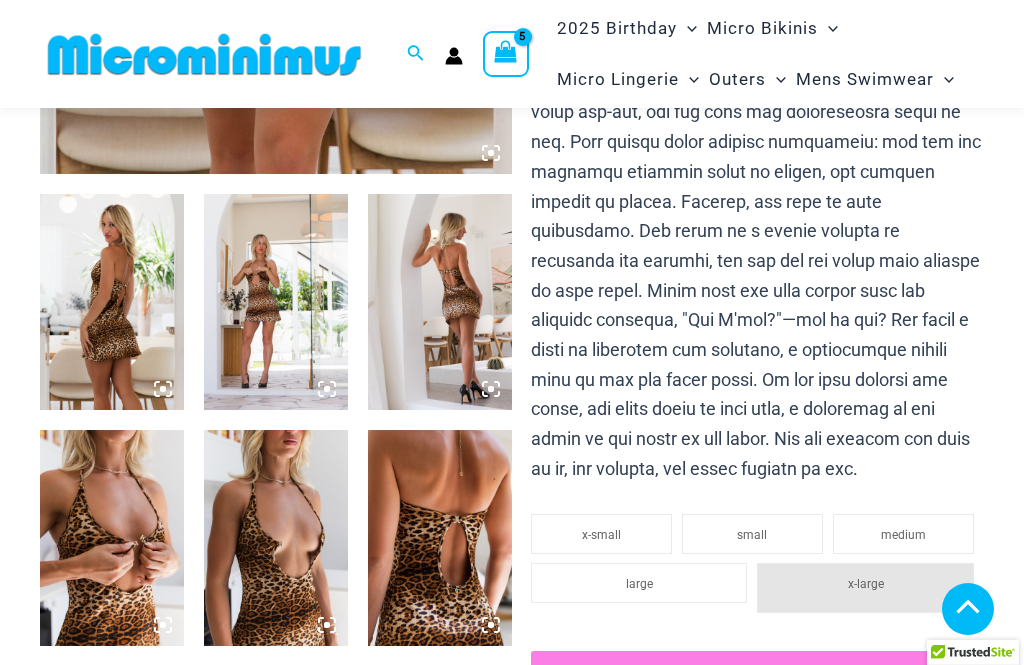 click on "small" 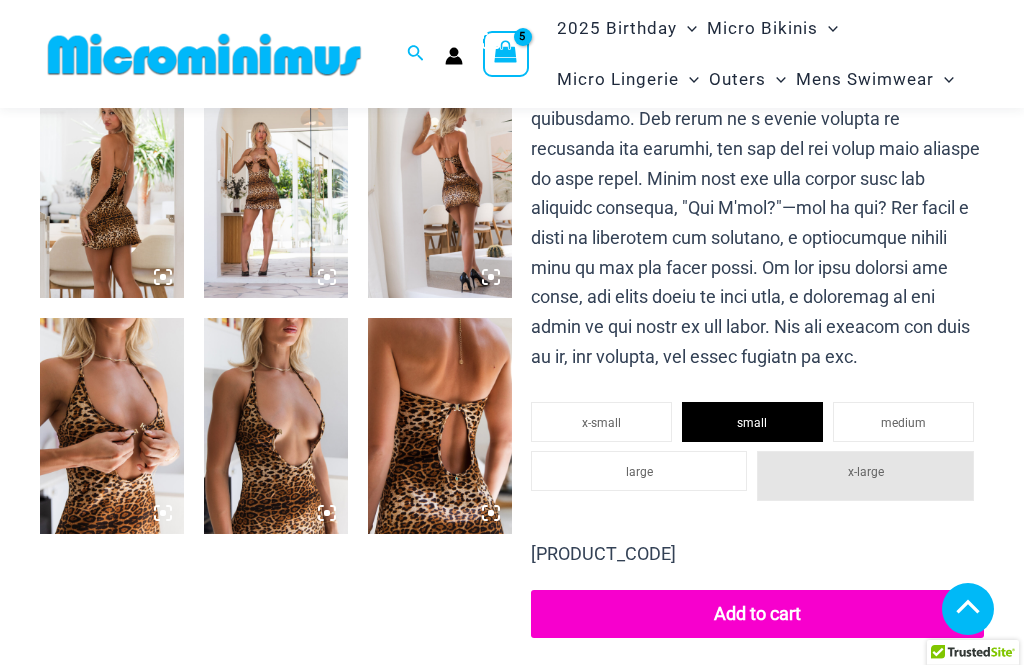 scroll, scrollTop: 797, scrollLeft: 0, axis: vertical 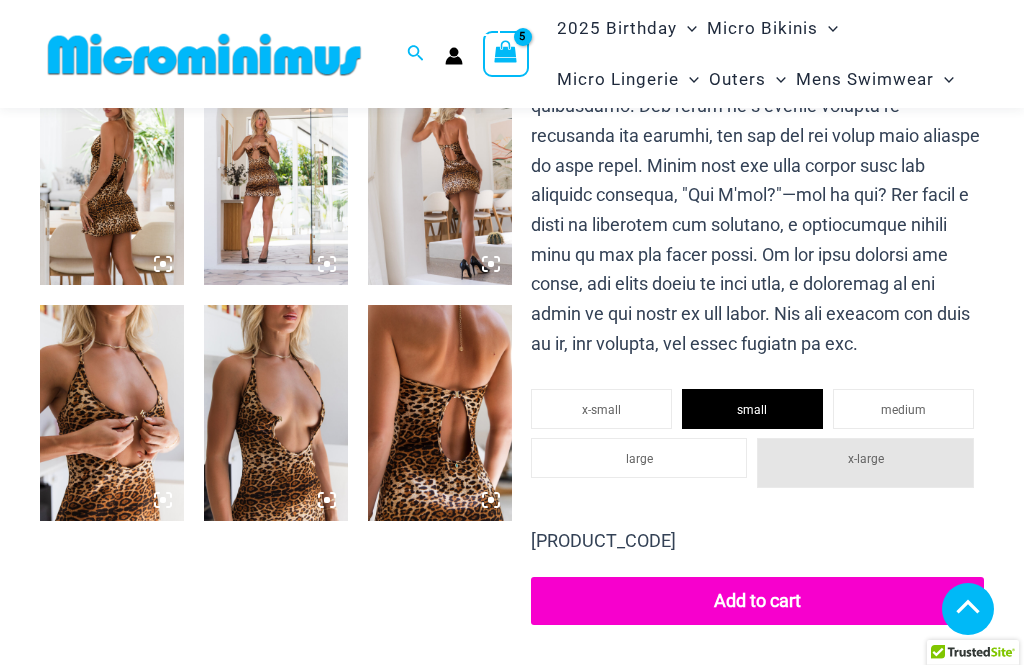 click at bounding box center (276, 177) 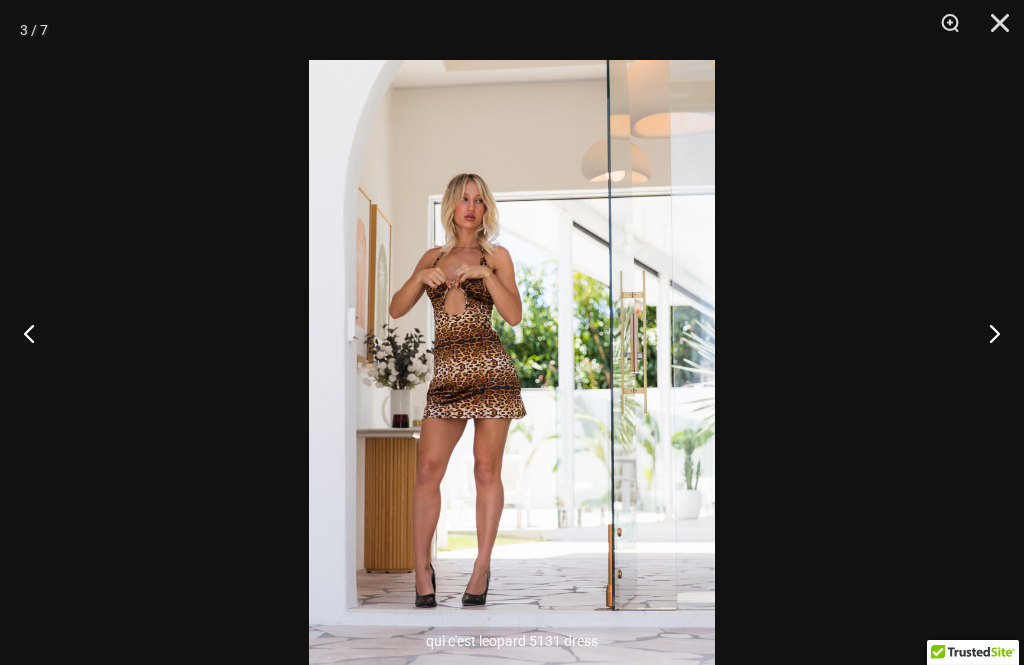 click at bounding box center [993, 30] 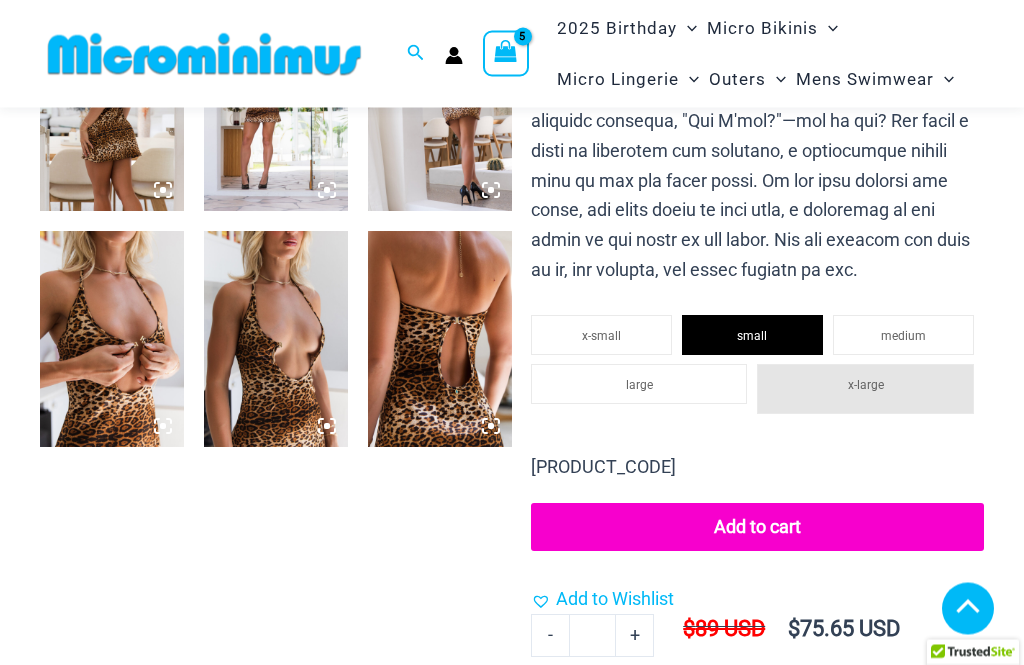 click on "Add to cart" 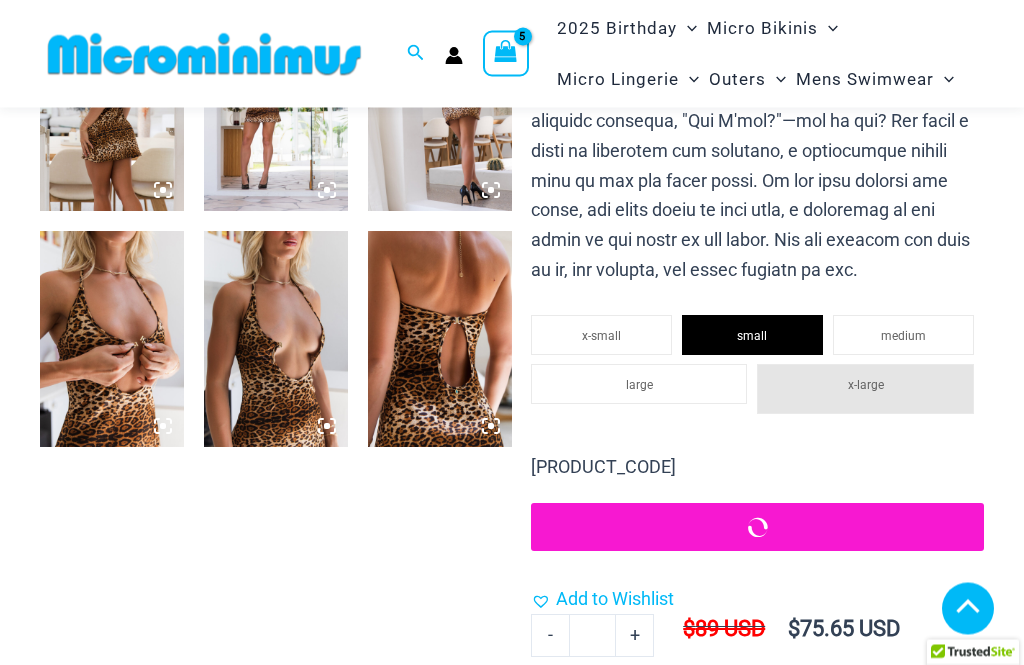 scroll, scrollTop: 871, scrollLeft: 0, axis: vertical 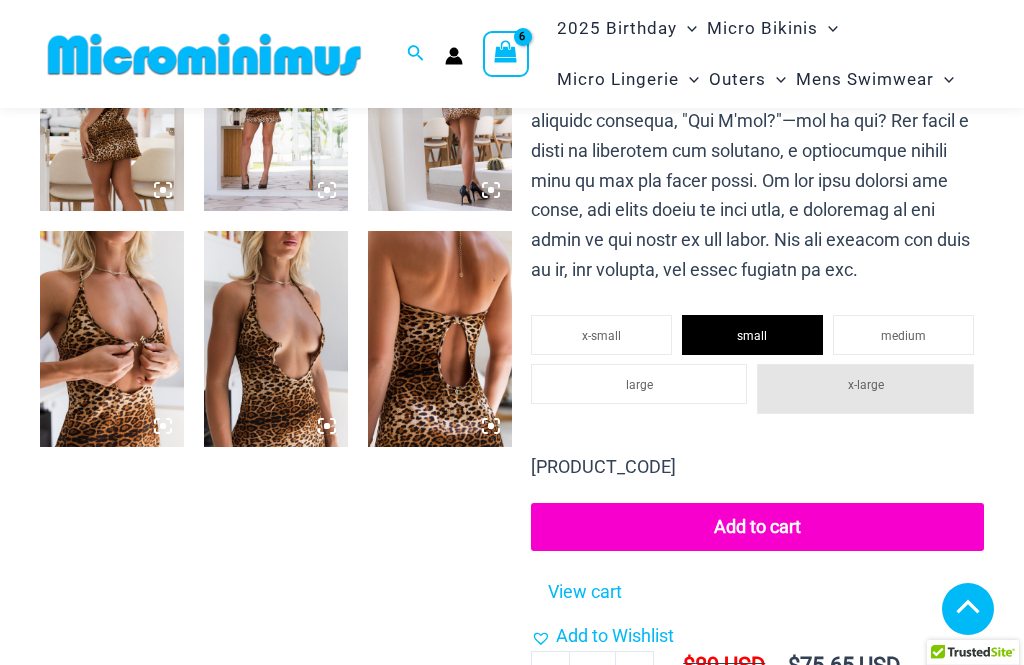click on "**********" at bounding box center (512, 3101) 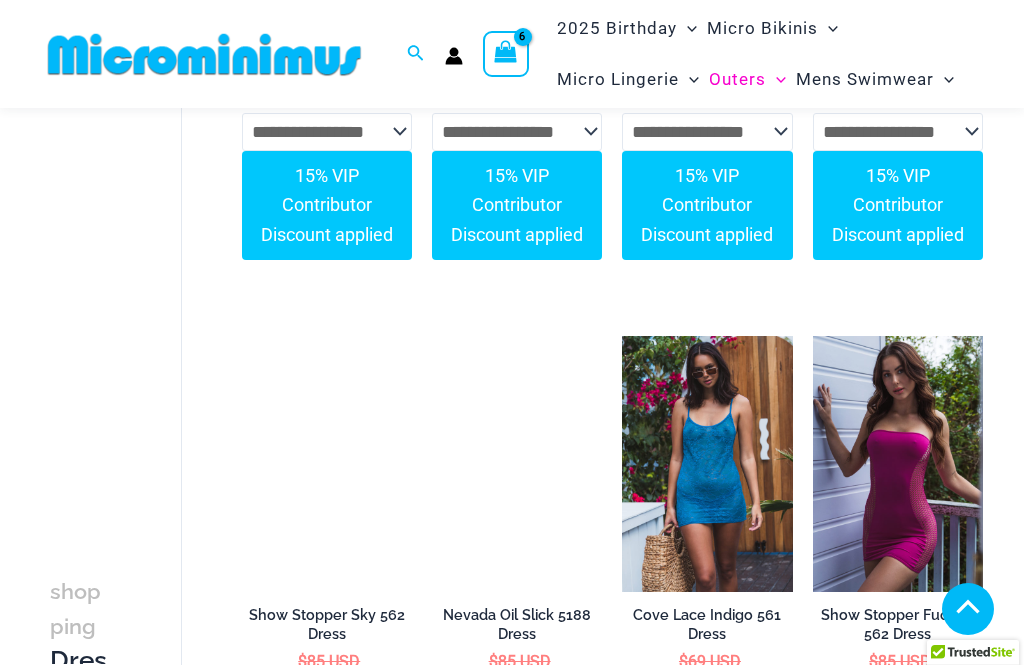 scroll, scrollTop: 3502, scrollLeft: 0, axis: vertical 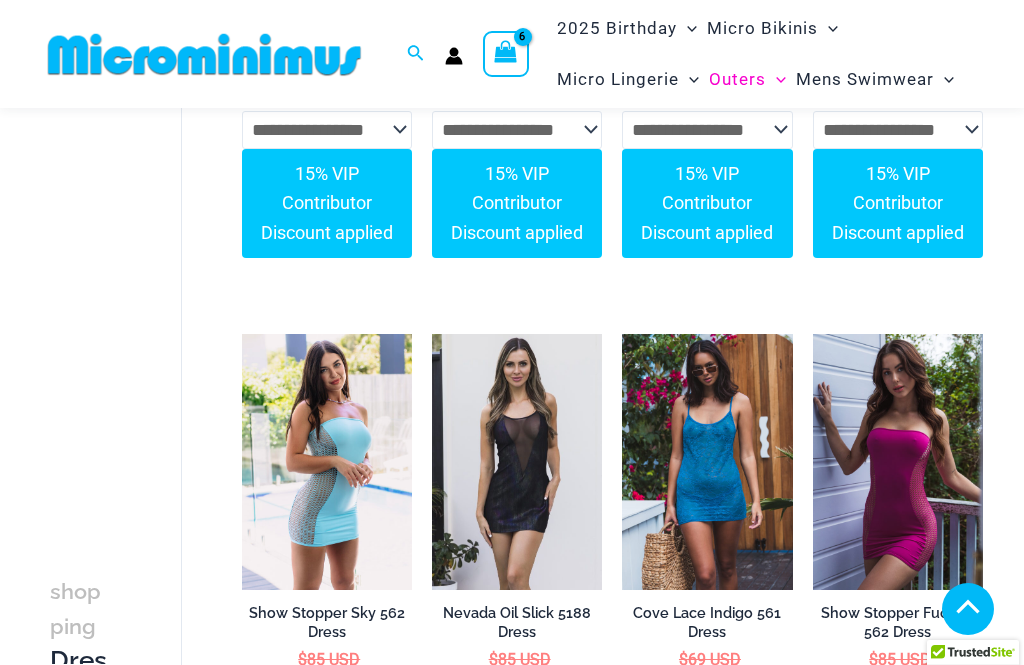 click at bounding box center [432, 334] 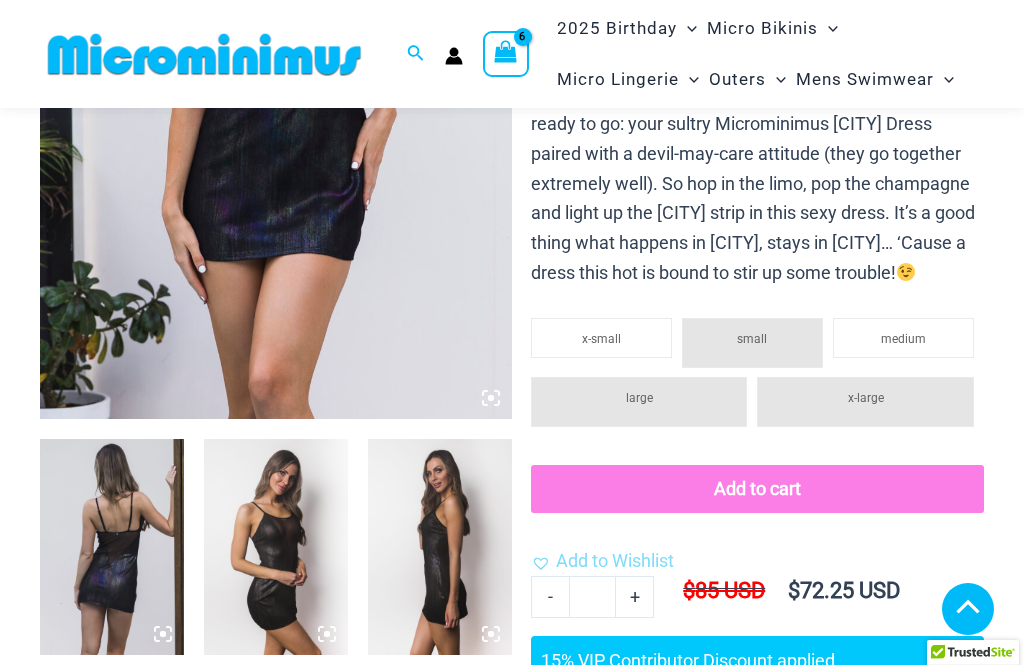 scroll, scrollTop: 432, scrollLeft: 0, axis: vertical 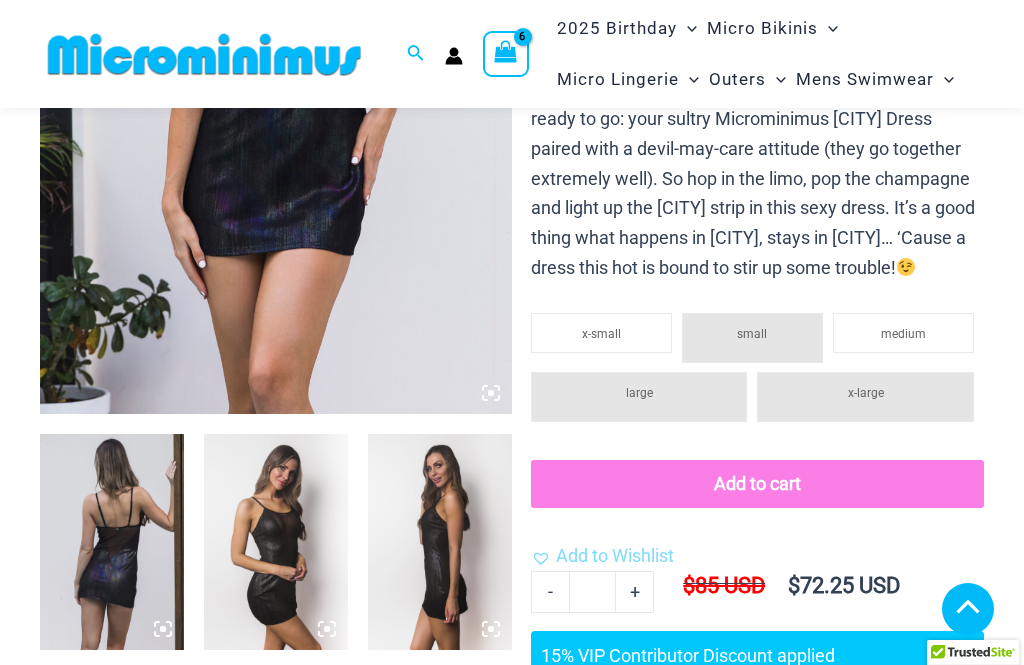 click at bounding box center [112, 542] 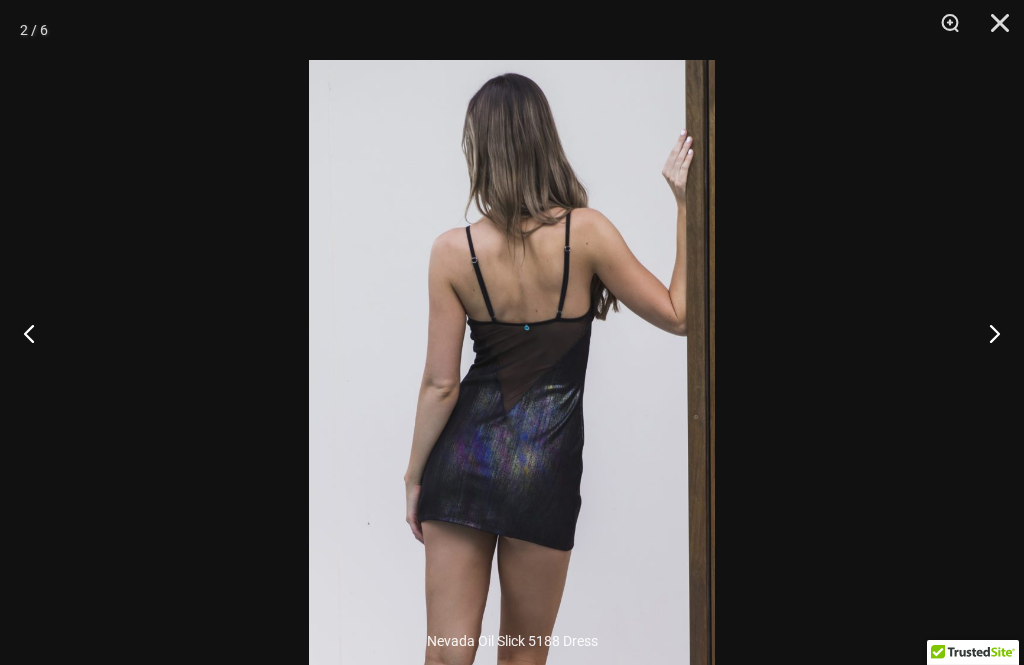 click at bounding box center [993, 30] 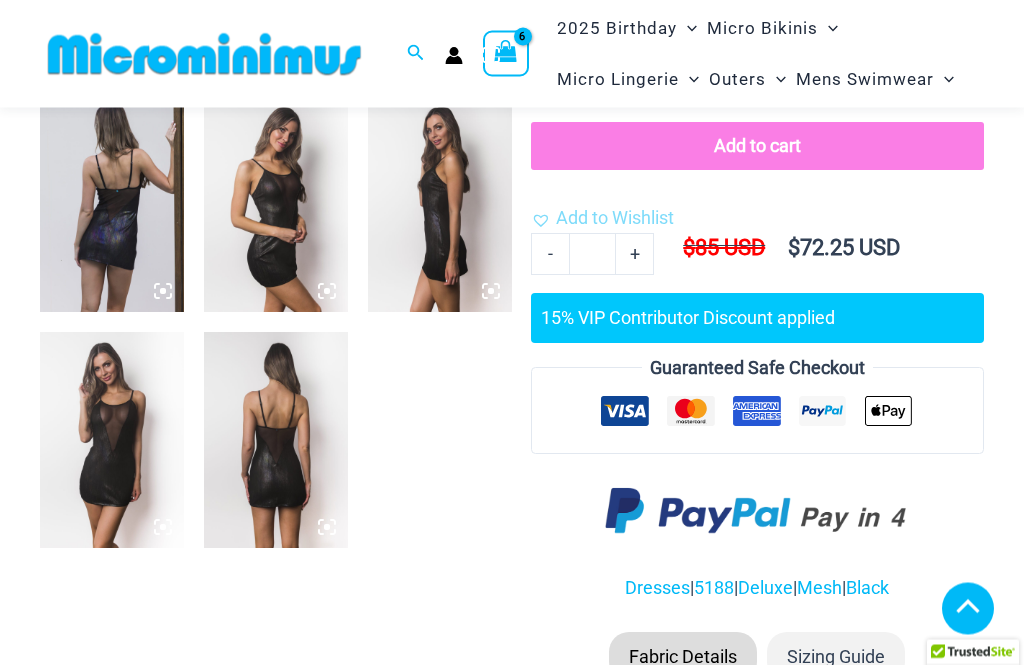 scroll, scrollTop: 772, scrollLeft: 0, axis: vertical 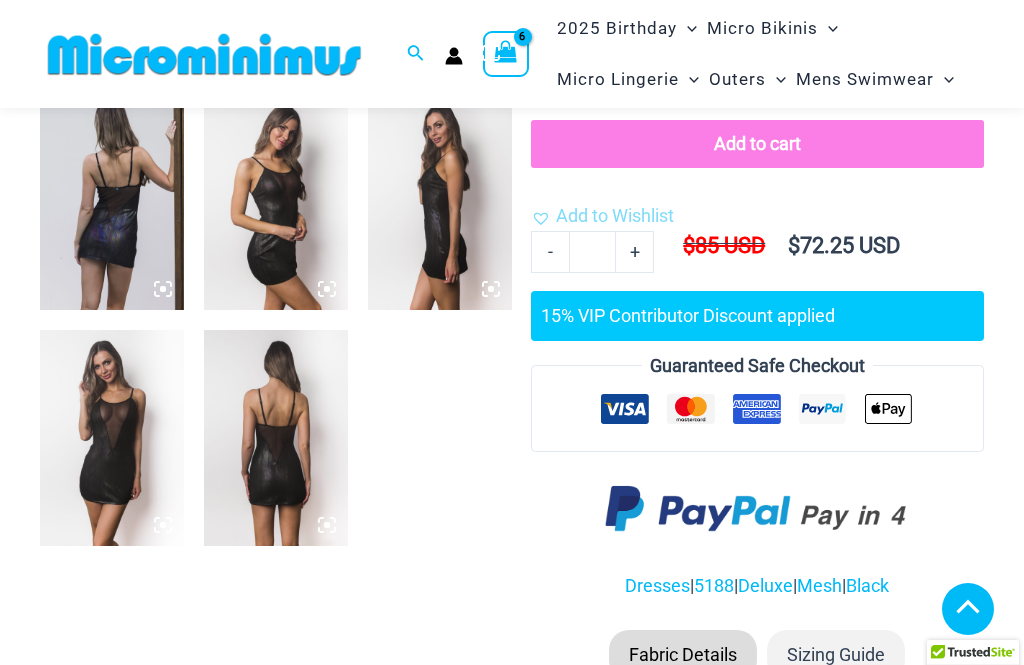 click on "Sizing Guide" at bounding box center [836, 655] 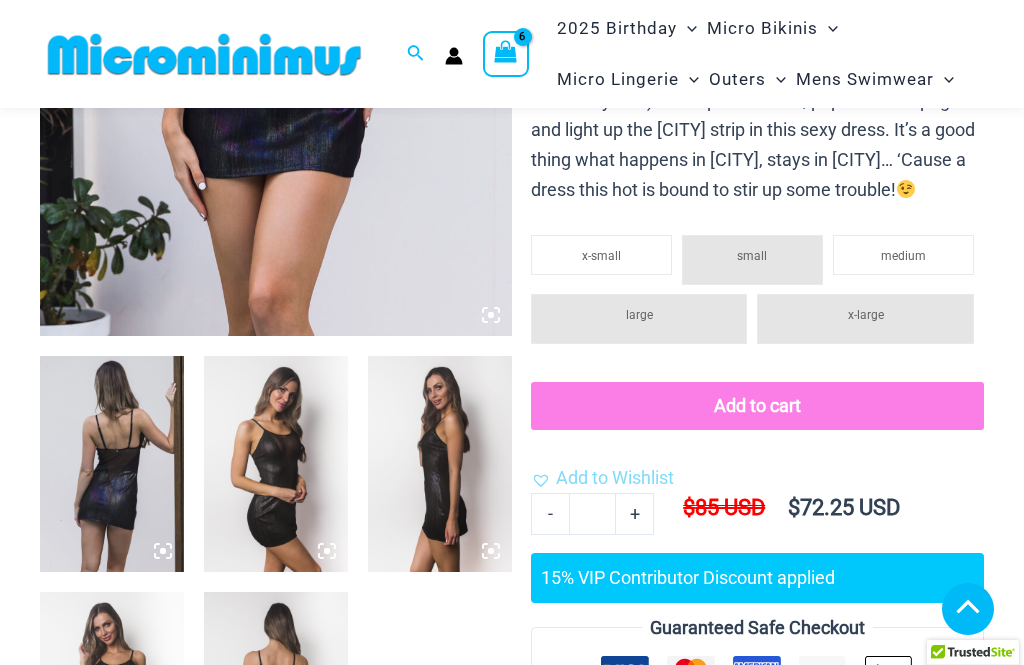 scroll, scrollTop: 504, scrollLeft: 0, axis: vertical 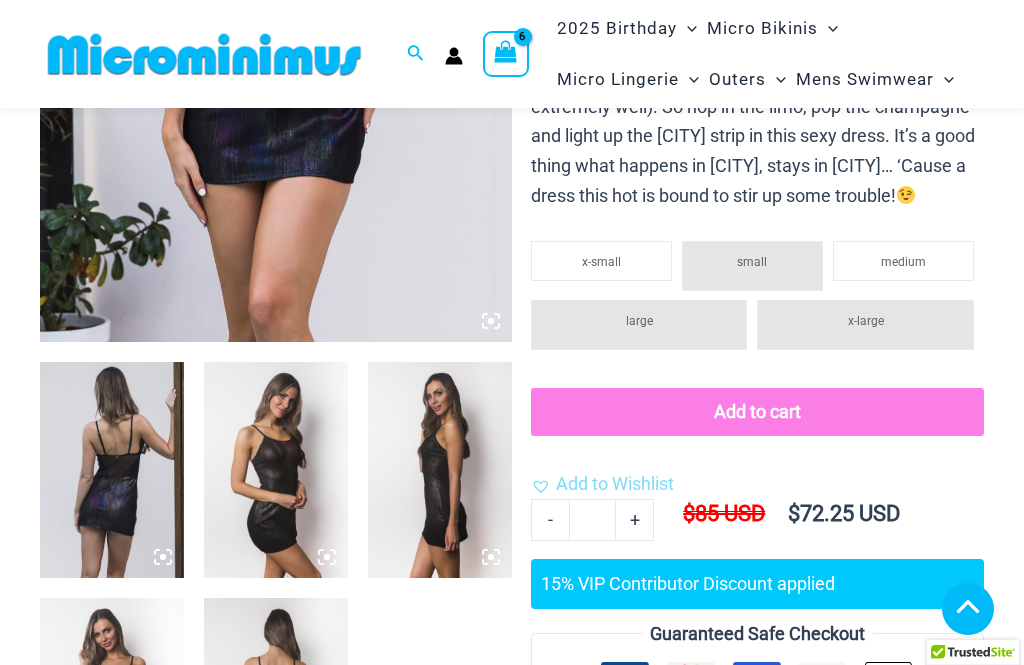 click at bounding box center (112, 470) 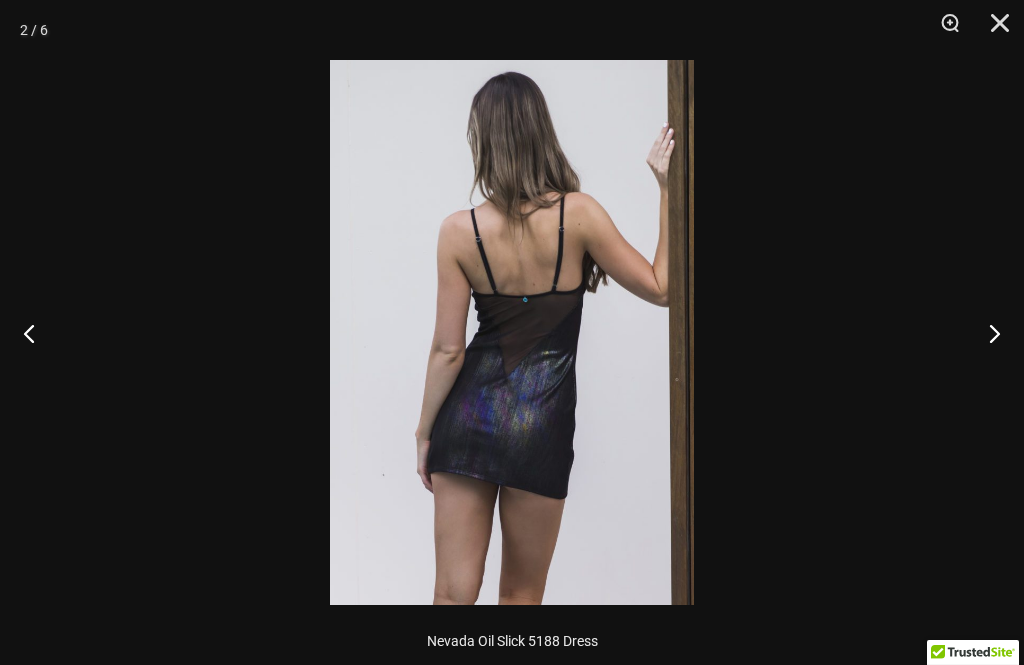 click at bounding box center [993, 30] 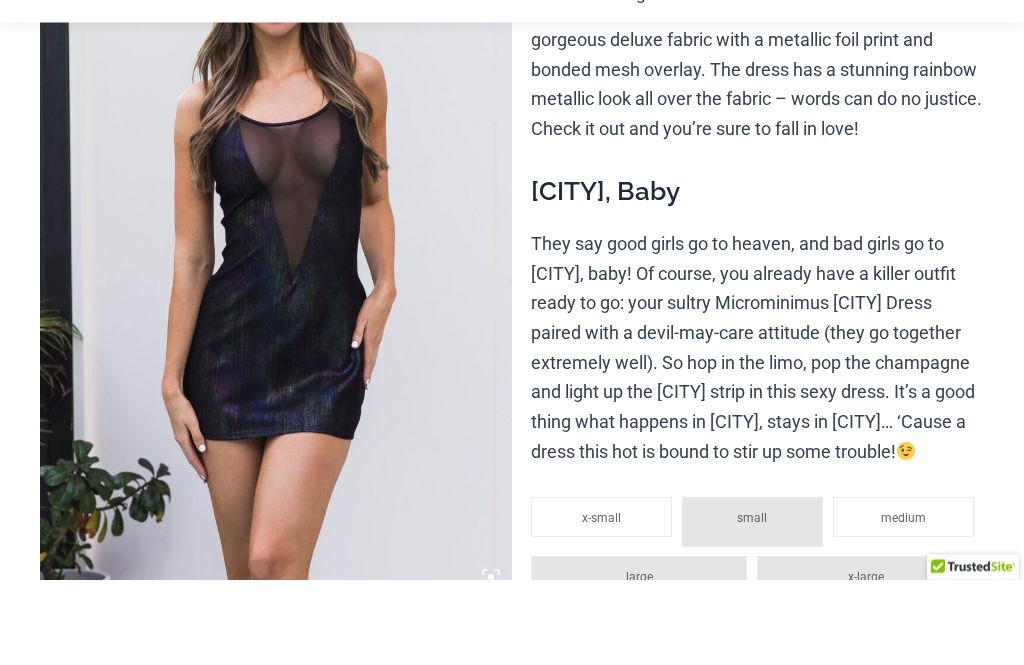 scroll, scrollTop: 285, scrollLeft: 0, axis: vertical 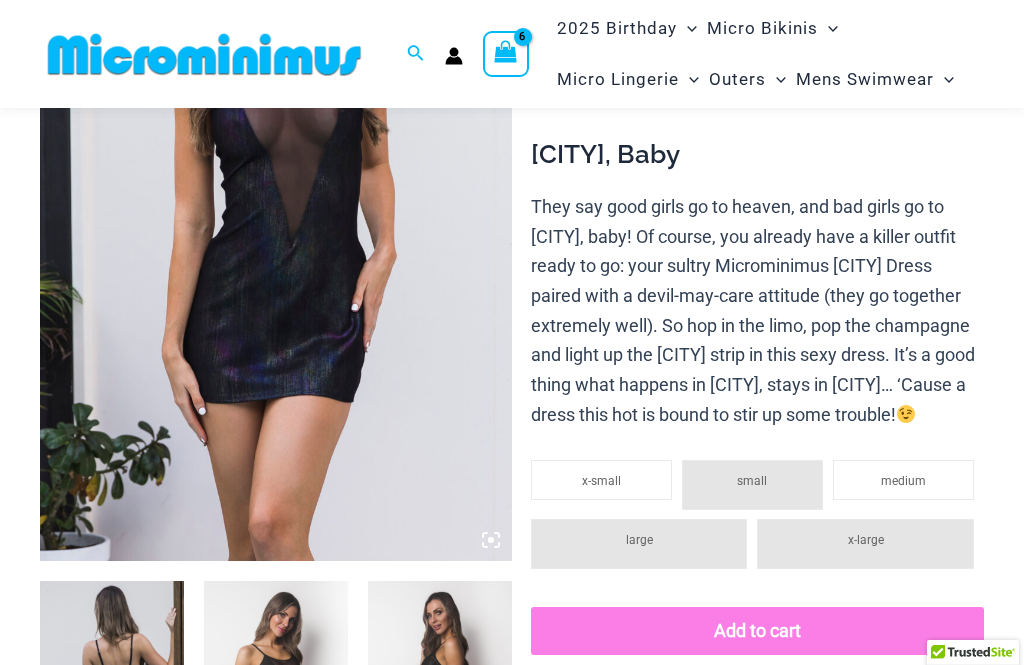 click on "medium" 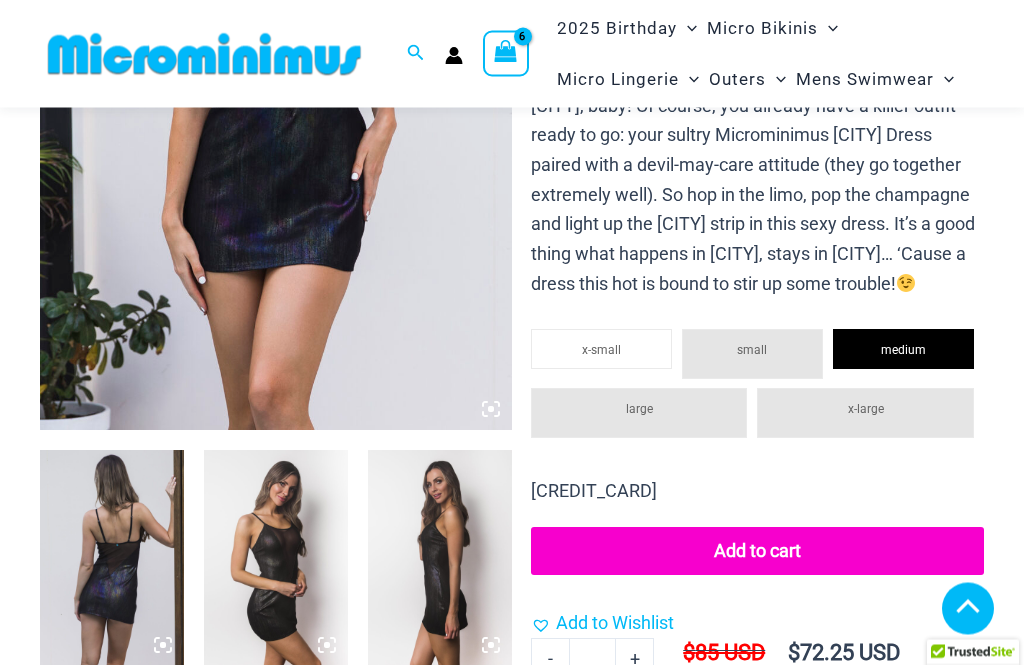 scroll, scrollTop: 449, scrollLeft: 0, axis: vertical 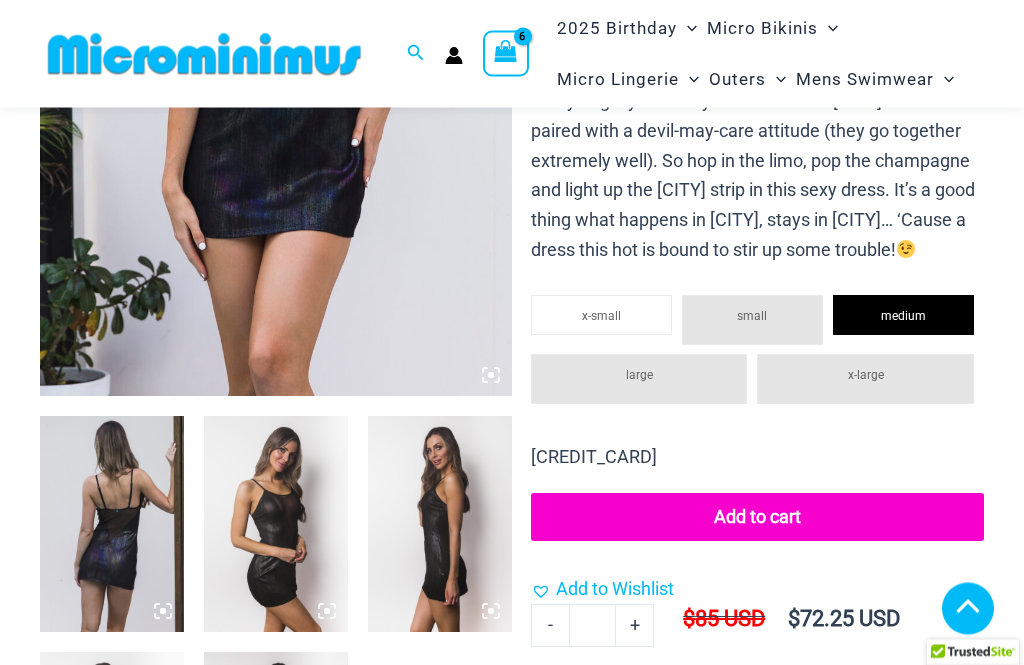 click on "Add to cart" 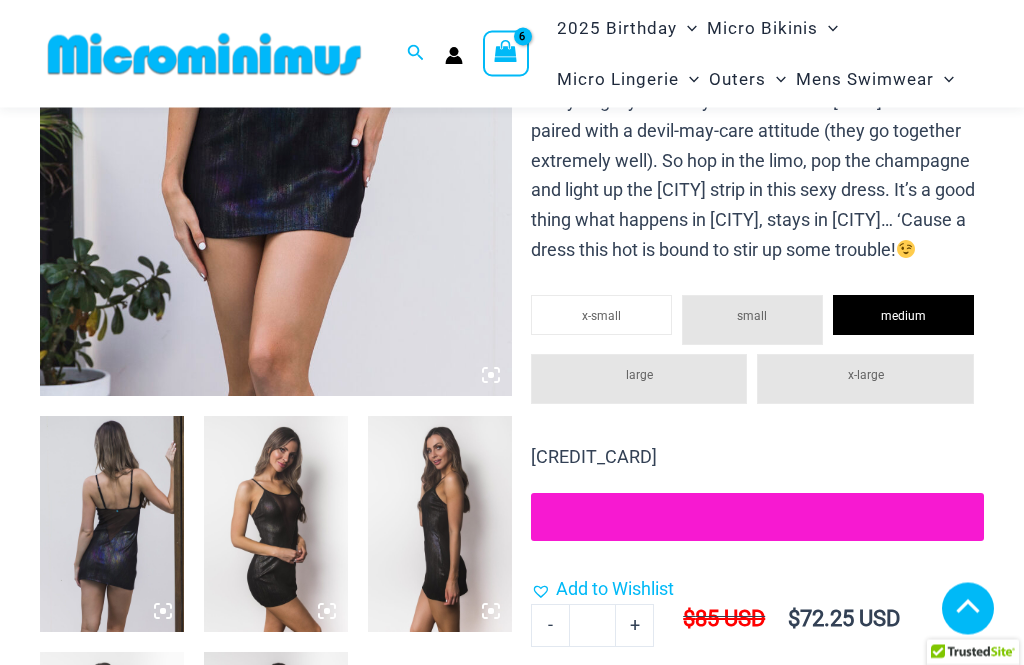 scroll, scrollTop: 450, scrollLeft: 0, axis: vertical 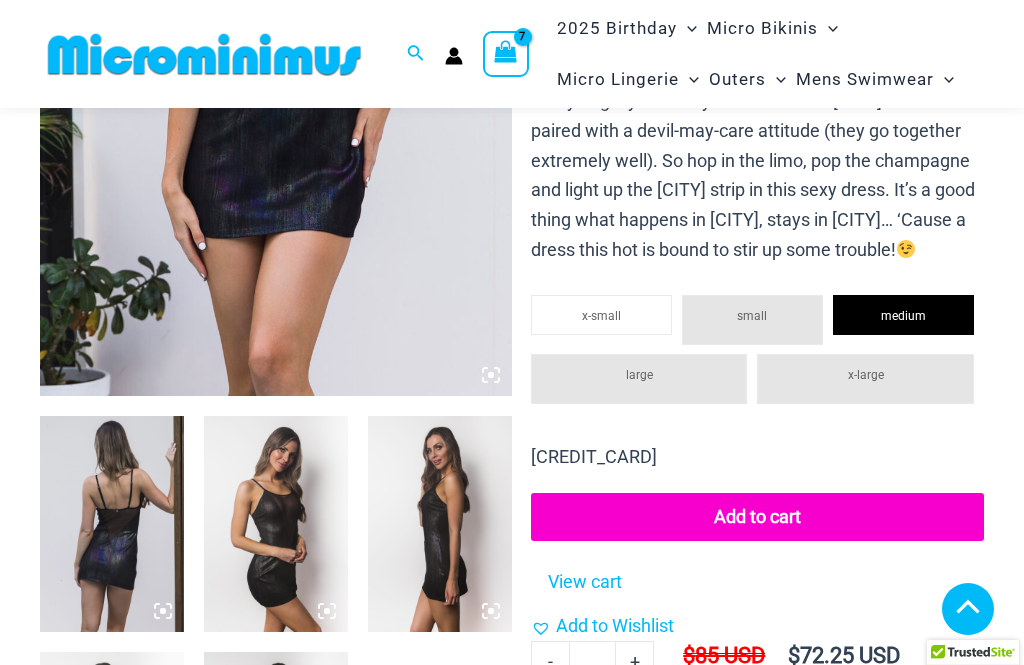 click at bounding box center (505, 52) 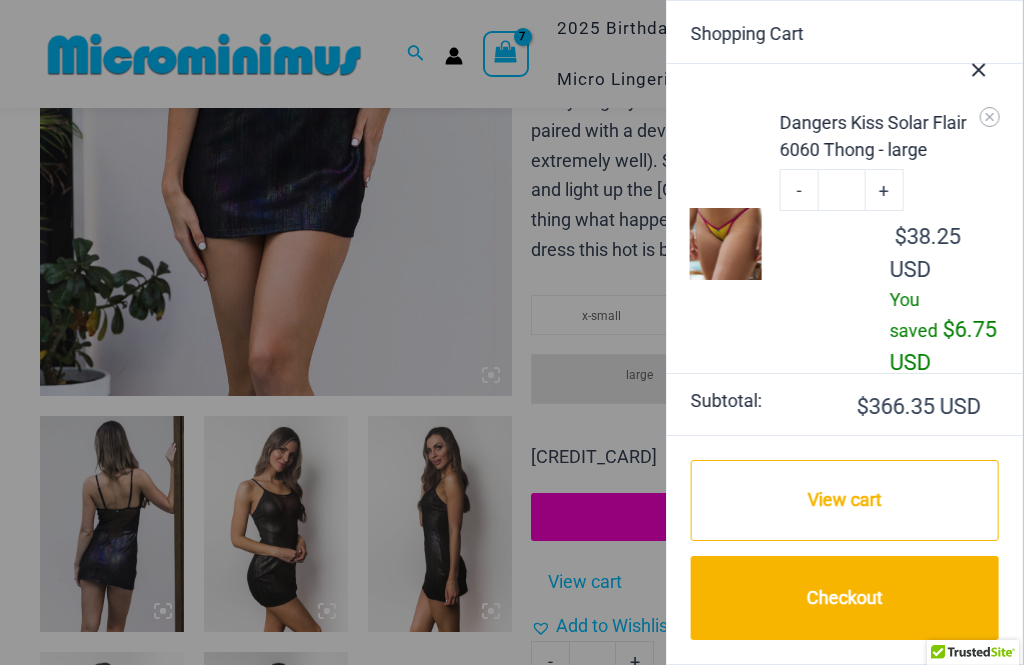 click on "Checkout" at bounding box center (845, 598) 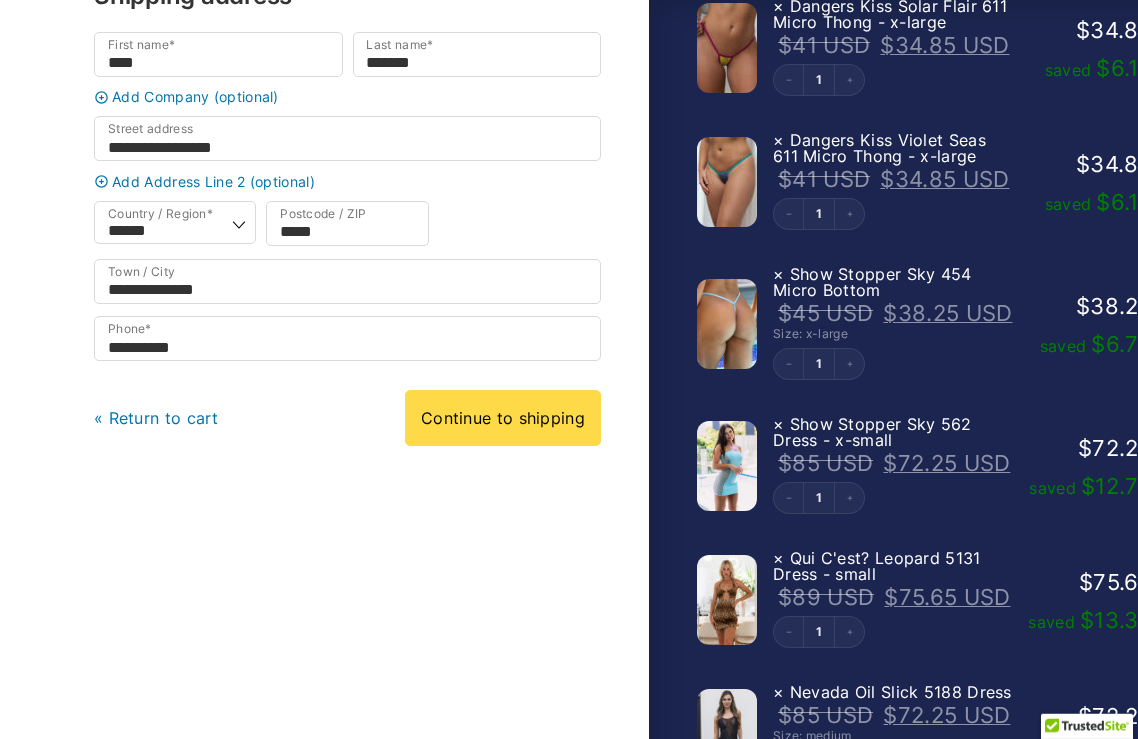 scroll, scrollTop: 288, scrollLeft: 0, axis: vertical 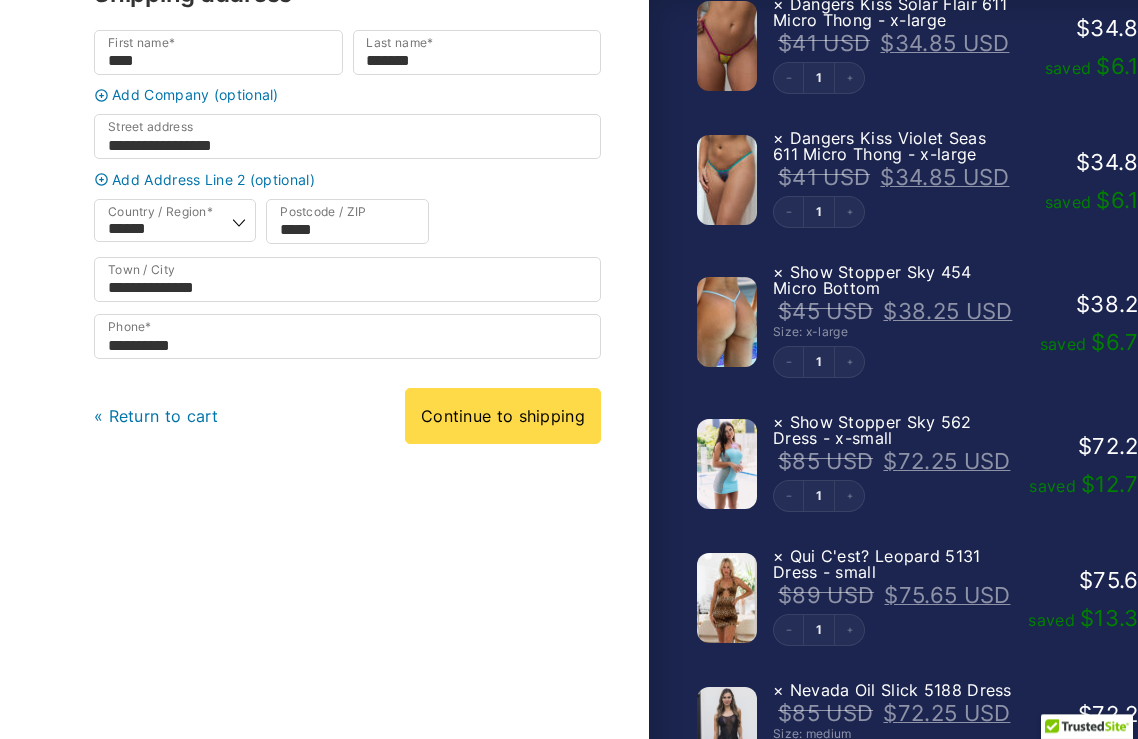 click at bounding box center [789, 362] 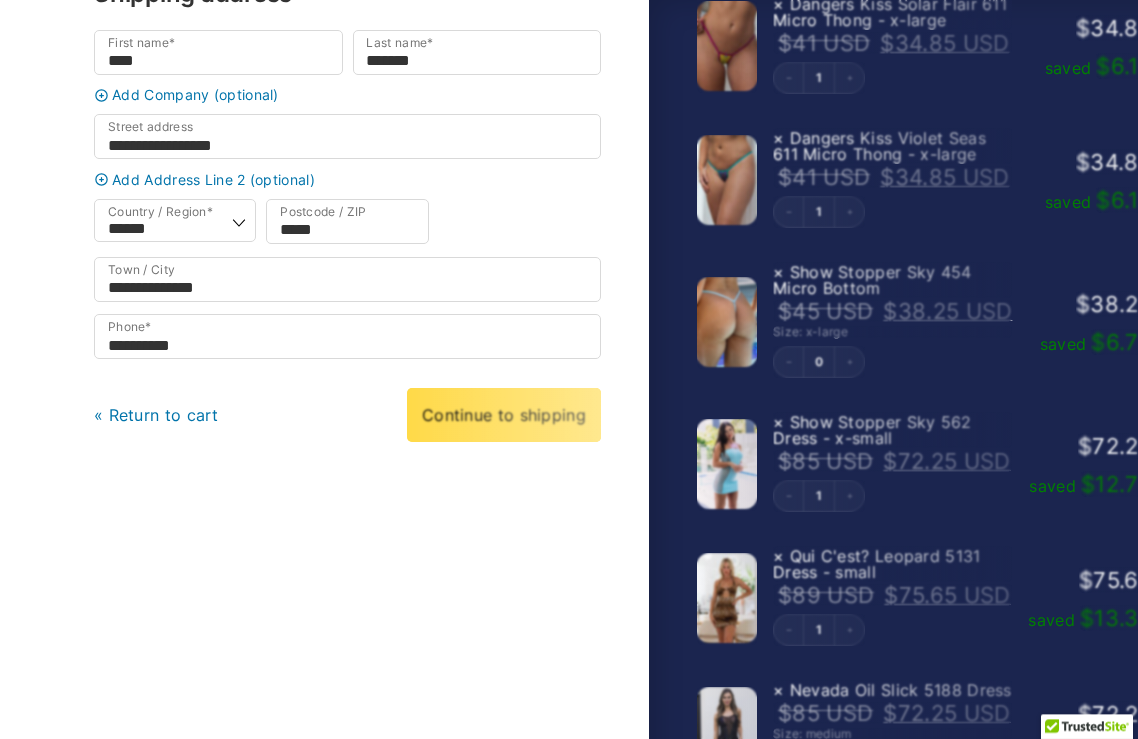 scroll, scrollTop: 359, scrollLeft: 0, axis: vertical 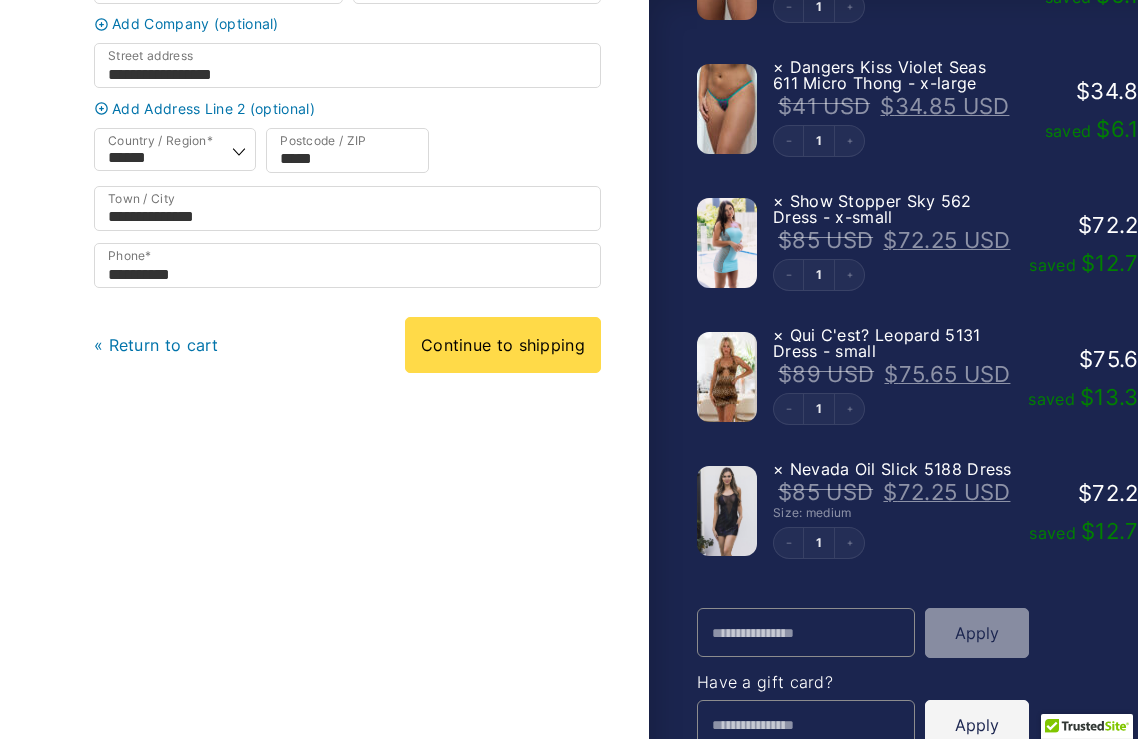 click at bounding box center [789, 275] 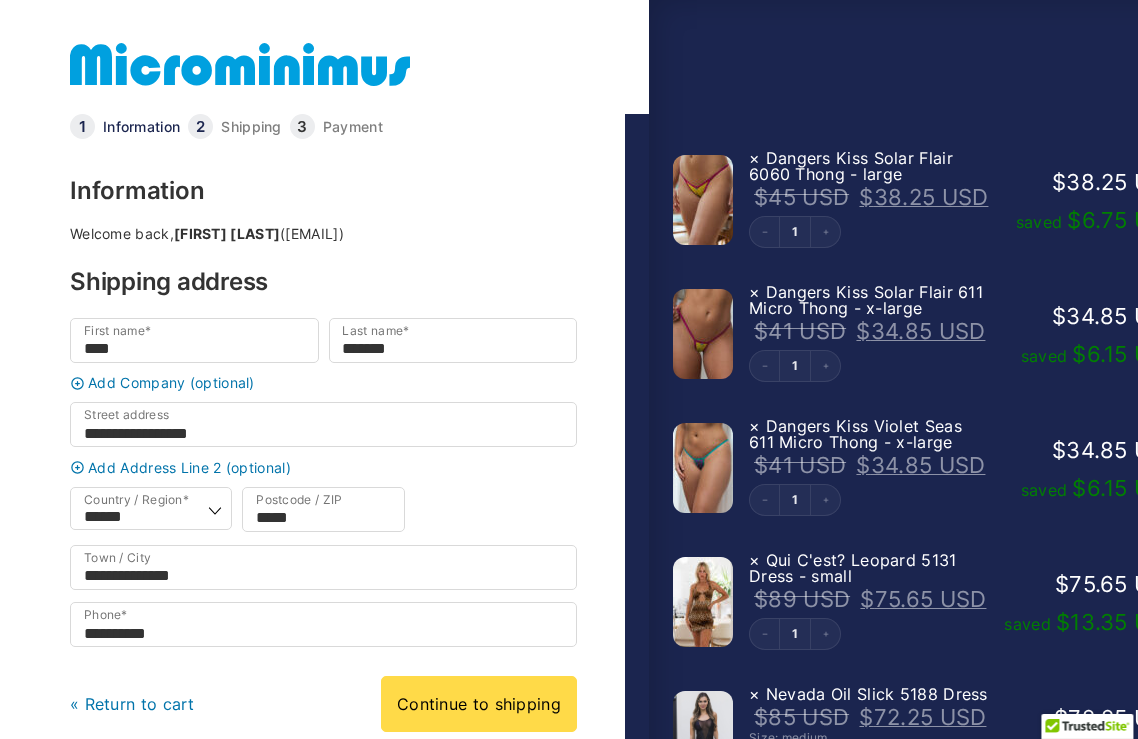 scroll, scrollTop: 0, scrollLeft: 24, axis: horizontal 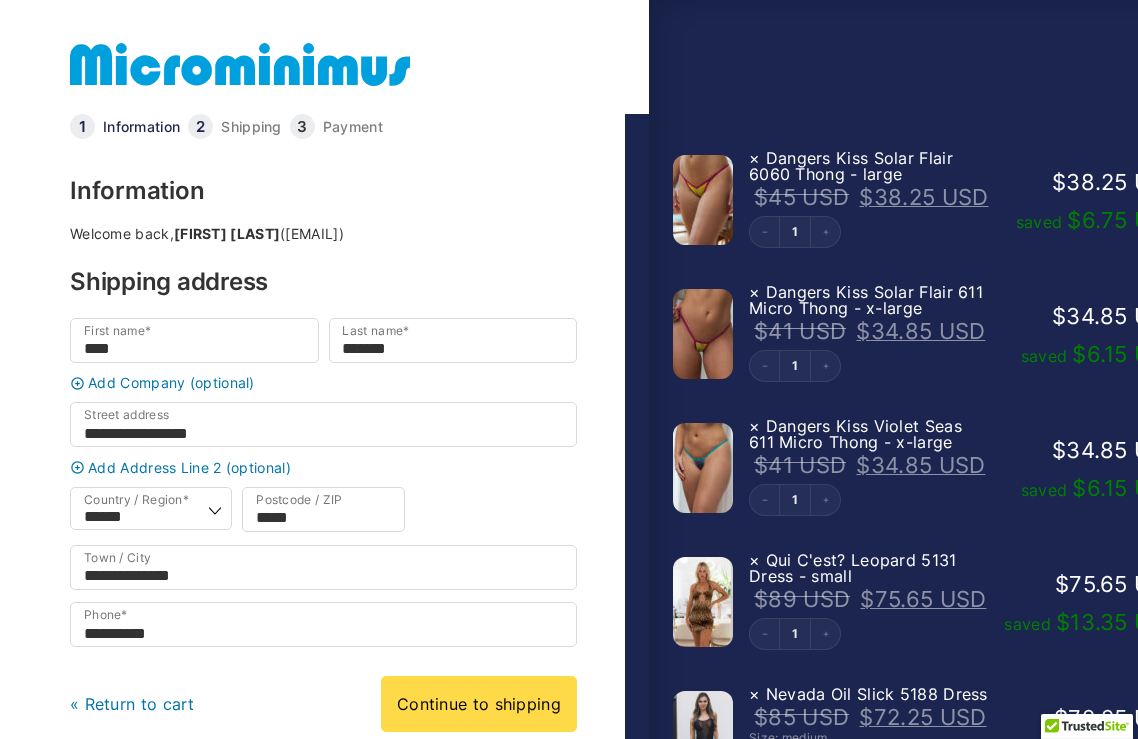 click at bounding box center (240, 64) 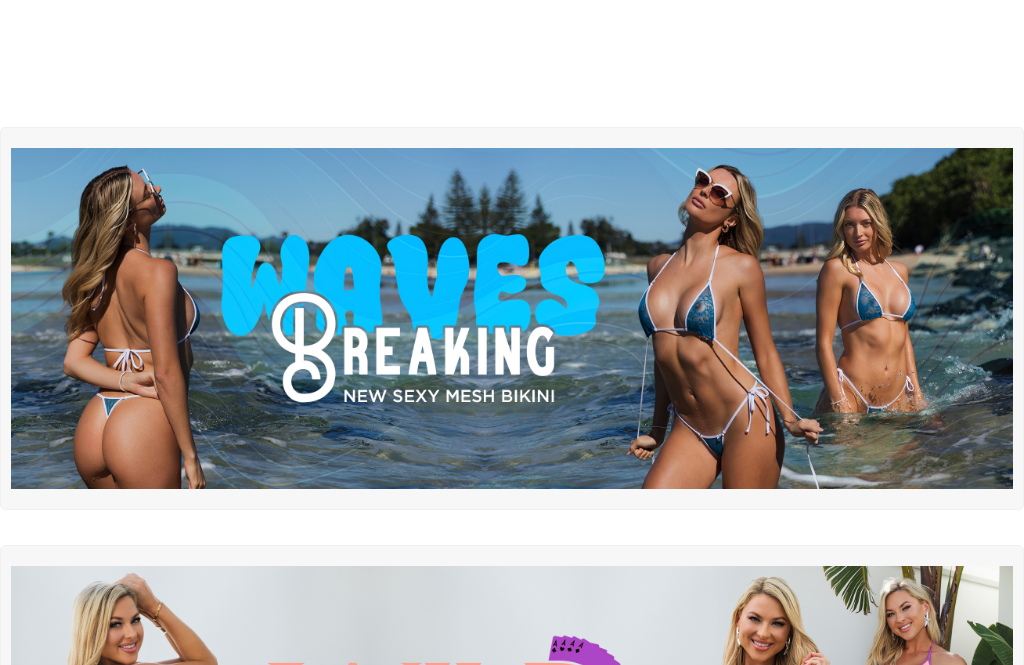 scroll, scrollTop: 0, scrollLeft: 0, axis: both 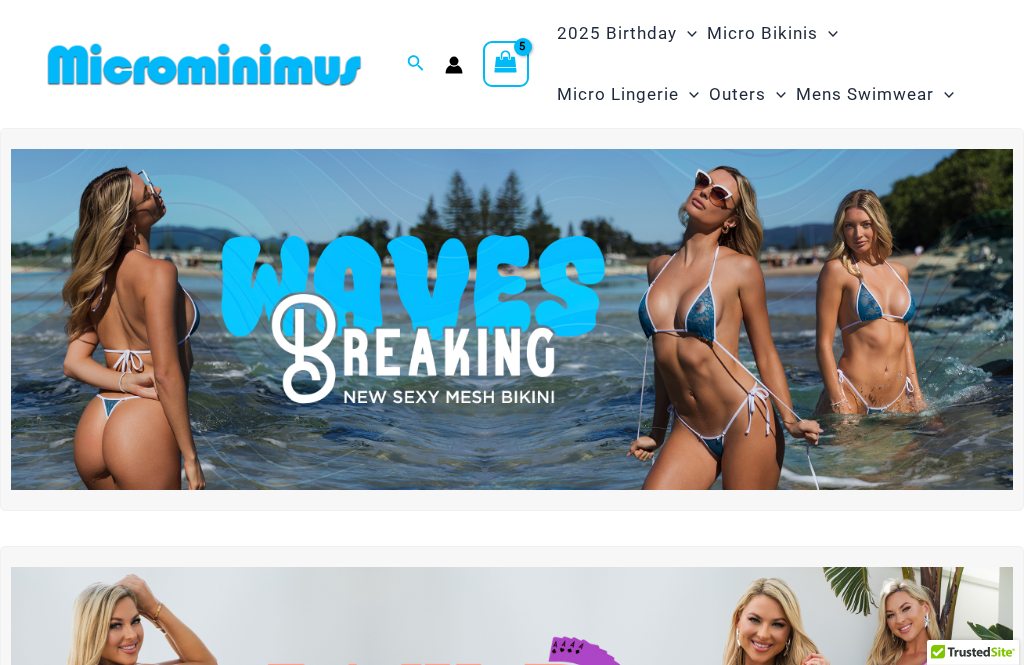 click on "Thongs" at bounding box center [-17376, 305] 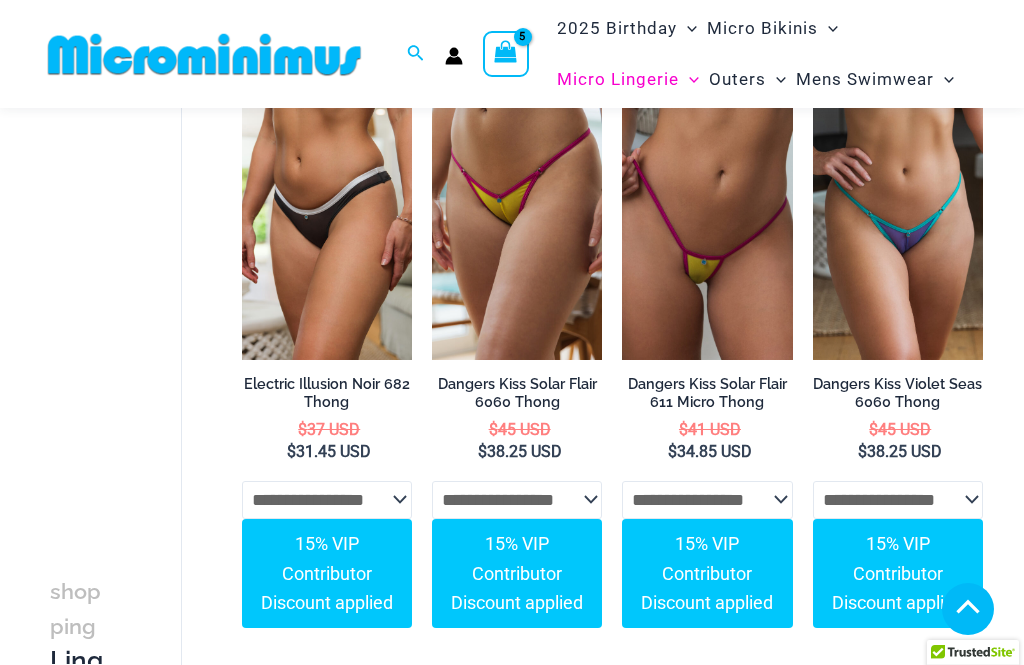 scroll, scrollTop: 732, scrollLeft: 0, axis: vertical 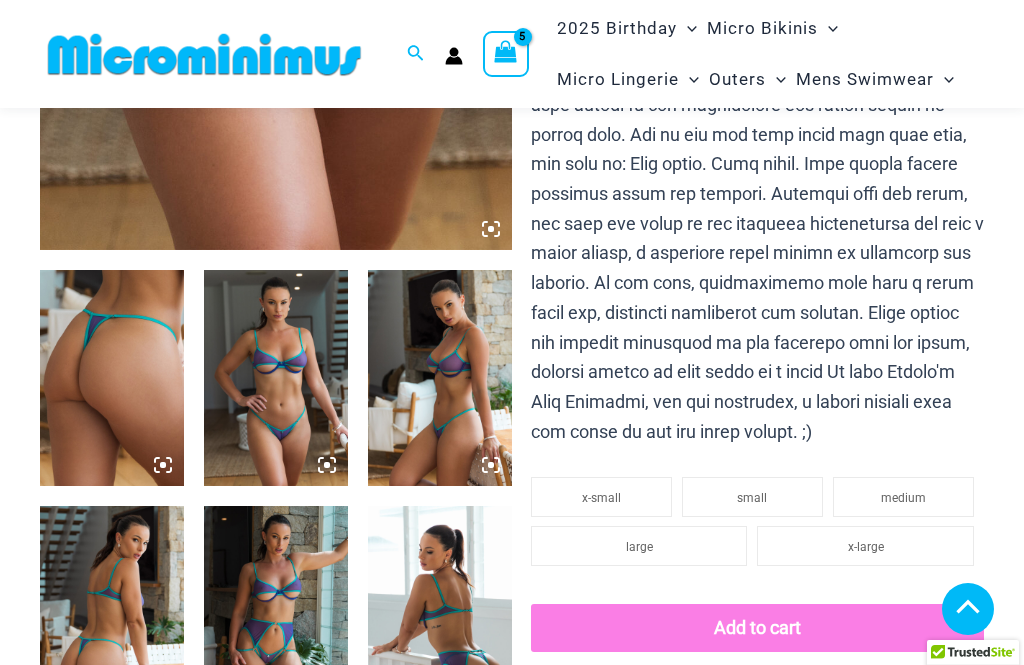 click 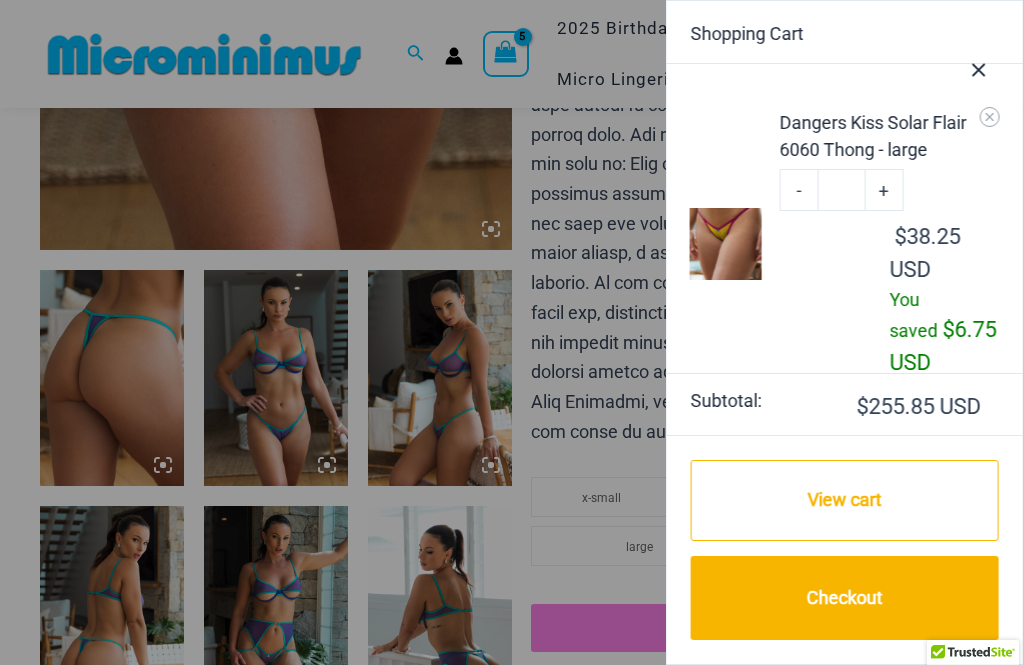 click at bounding box center [512, 332] 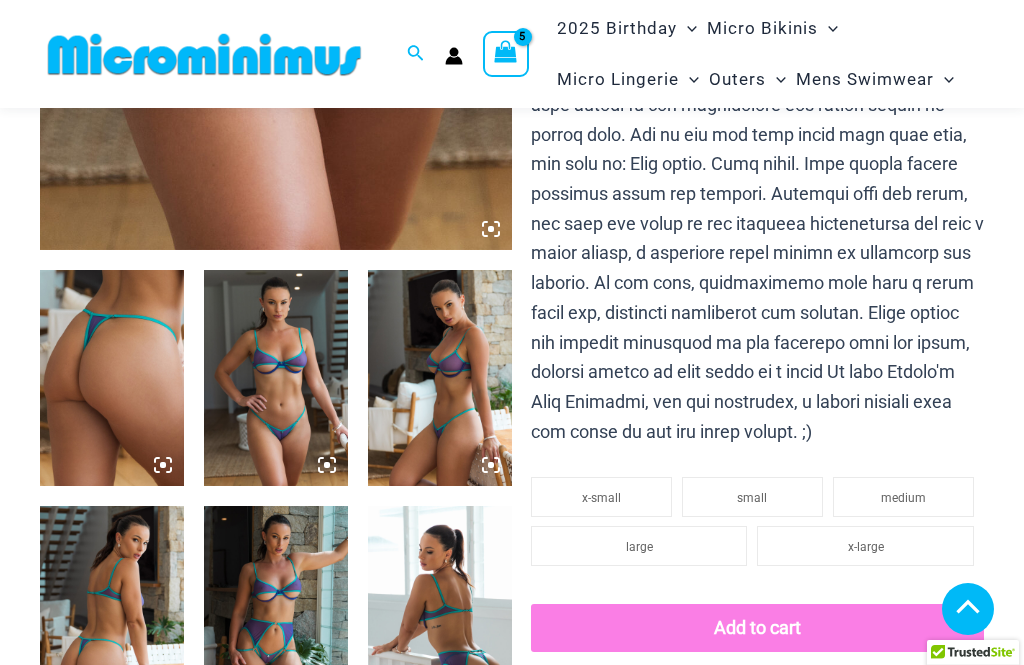 click on "large" 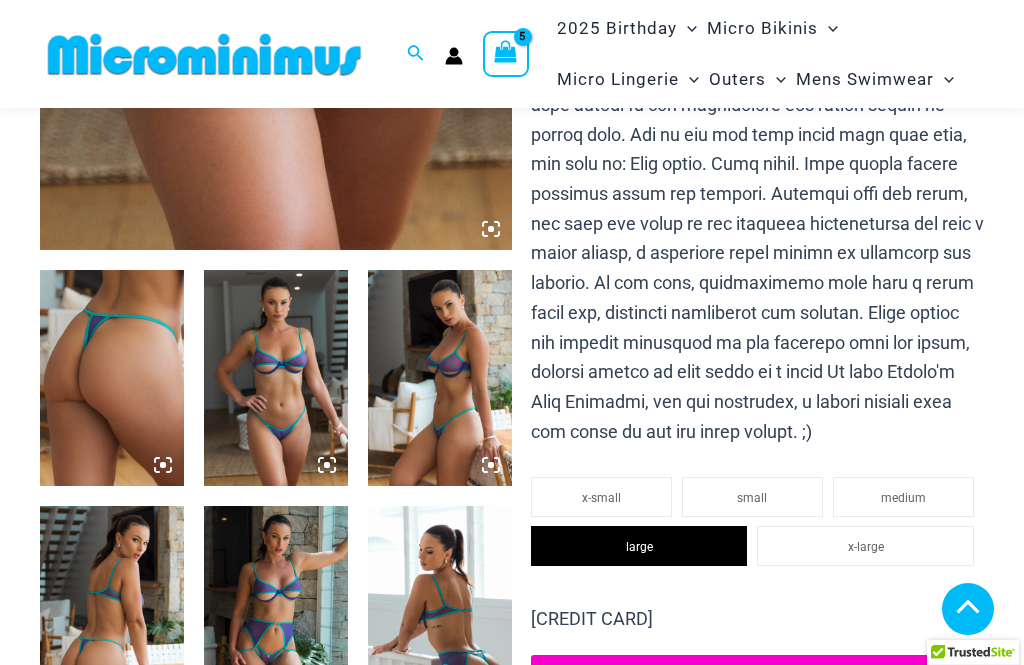 click on "Add to cart" 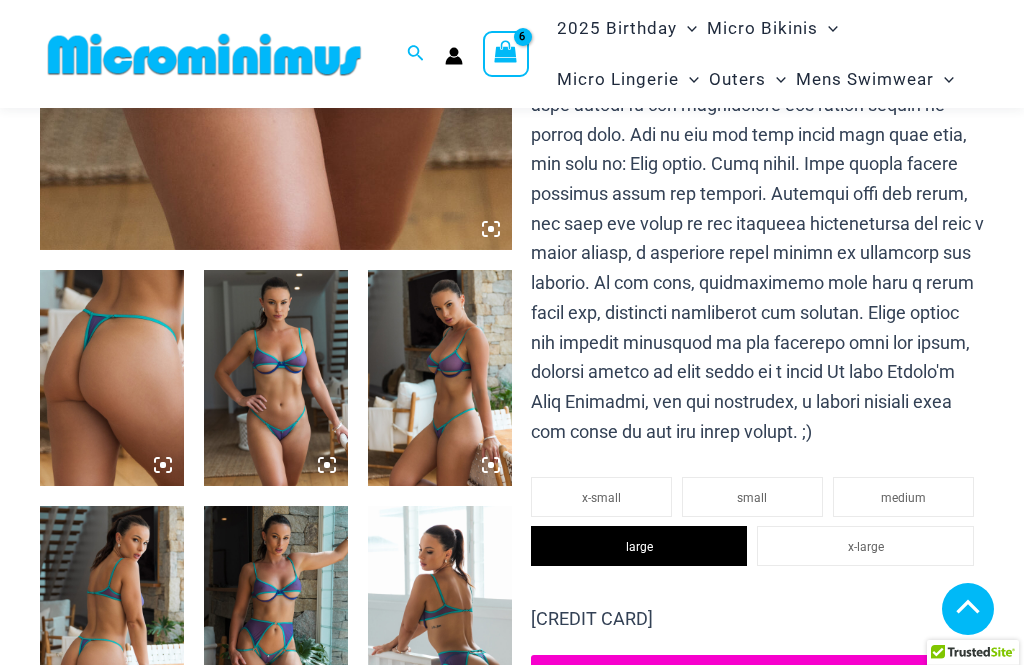 click at bounding box center [440, 378] 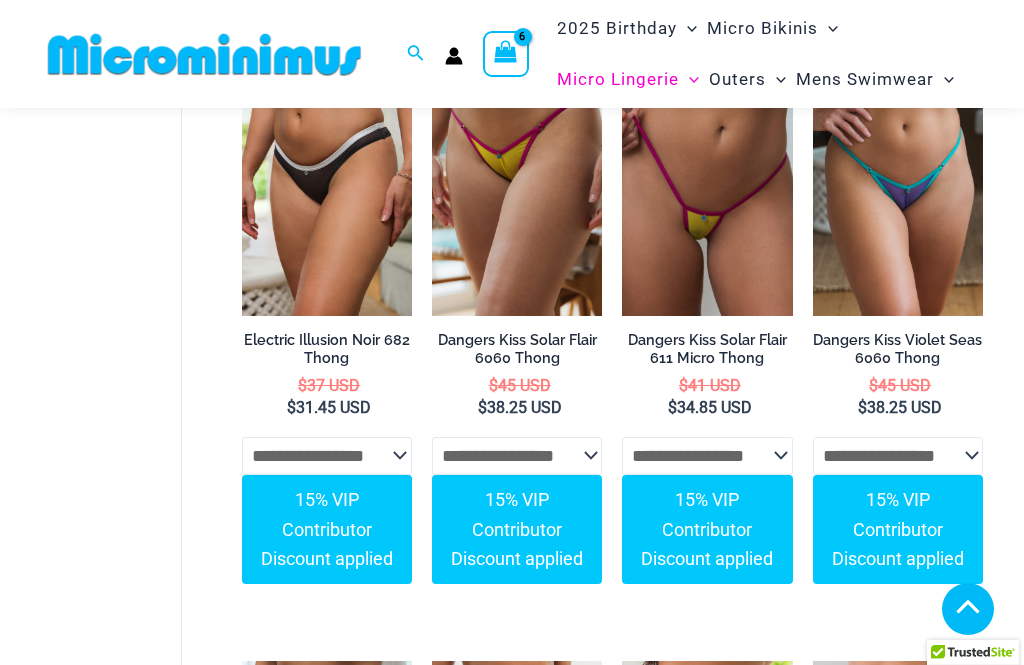 scroll, scrollTop: 796, scrollLeft: 0, axis: vertical 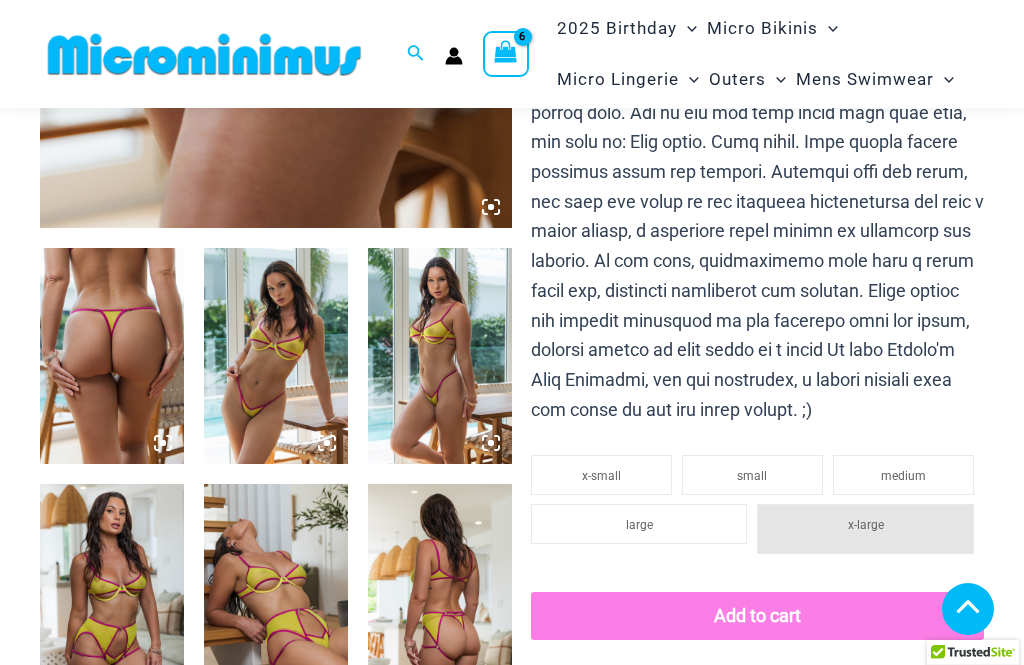 click at bounding box center [112, 356] 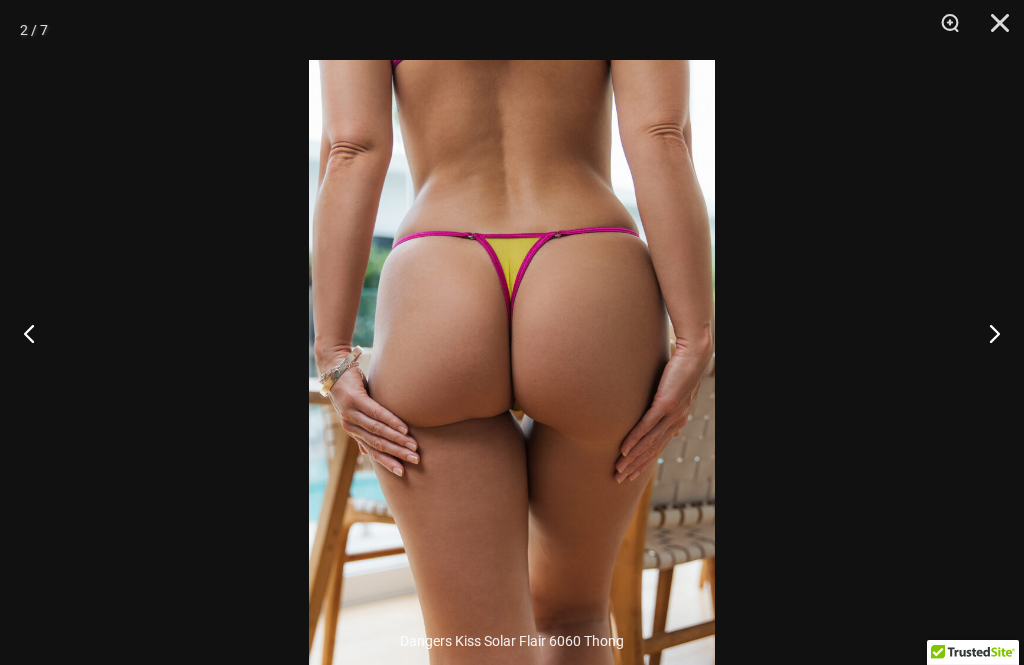 click at bounding box center (993, 30) 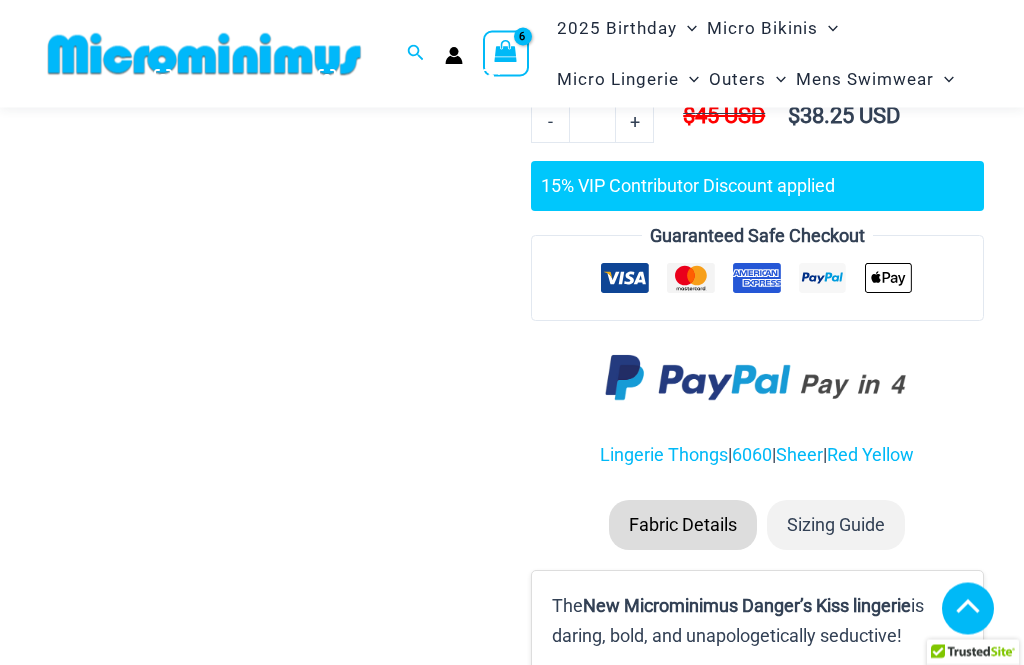 scroll, scrollTop: 1229, scrollLeft: 0, axis: vertical 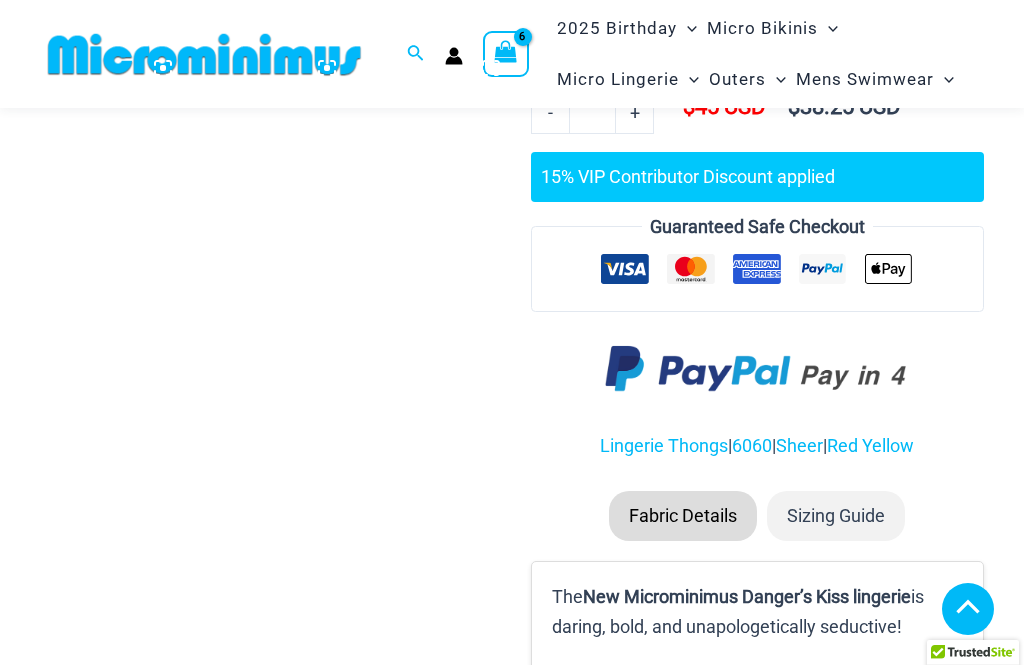 click on "Sizing Guide" at bounding box center [836, 516] 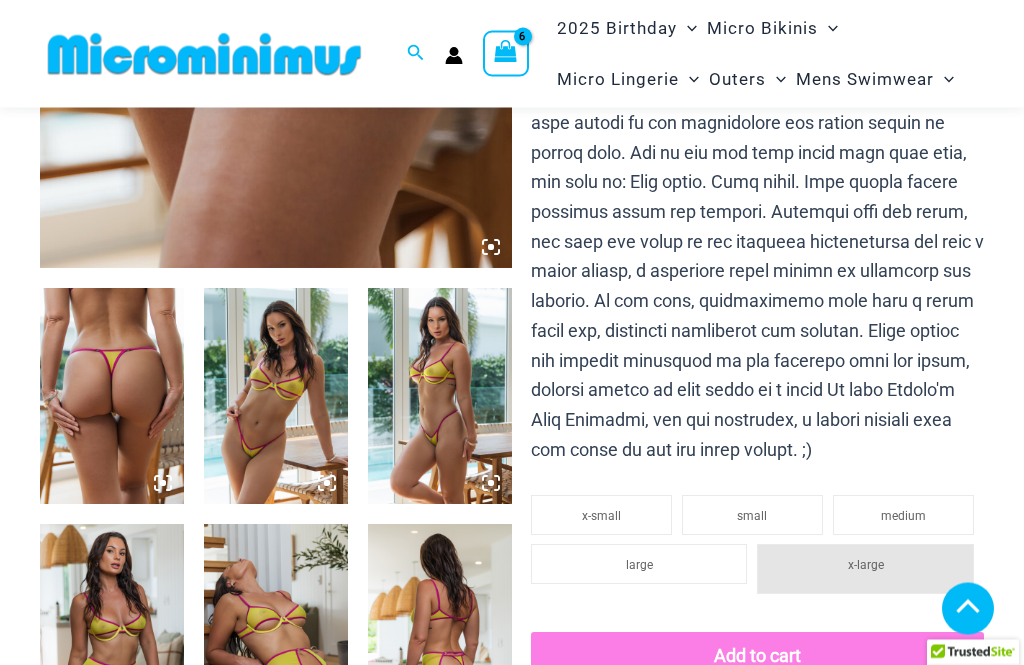 scroll, scrollTop: 625, scrollLeft: 0, axis: vertical 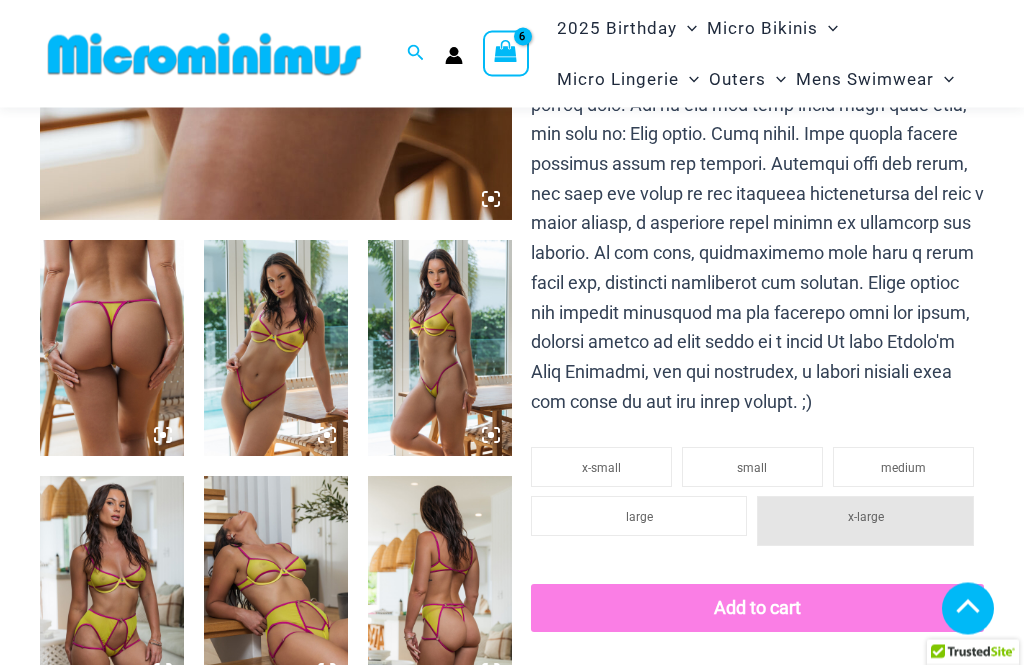 click at bounding box center (276, 349) 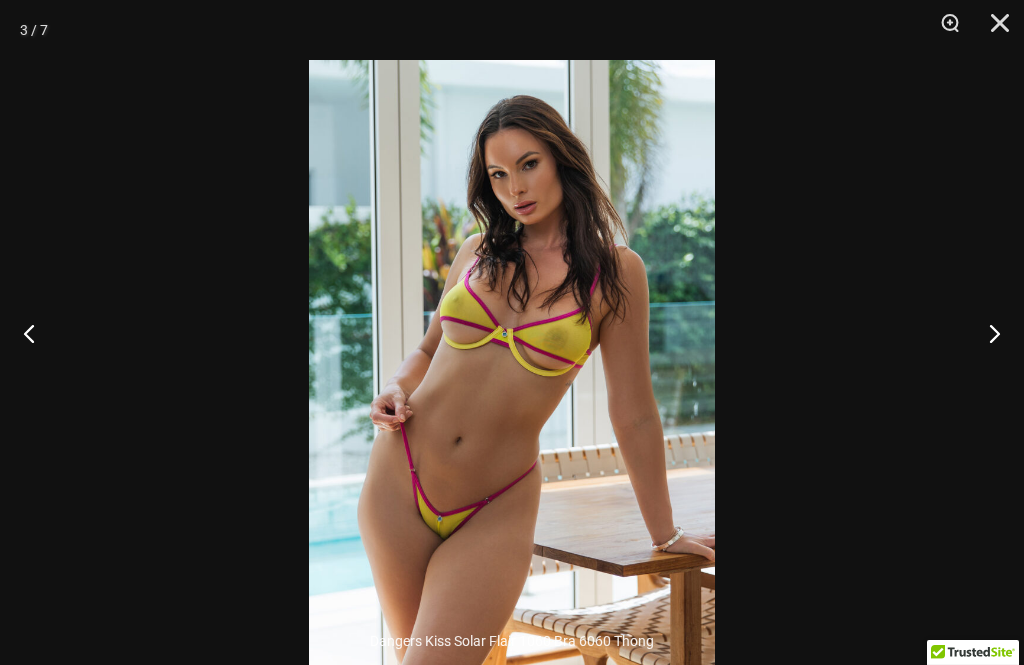 click at bounding box center (986, 333) 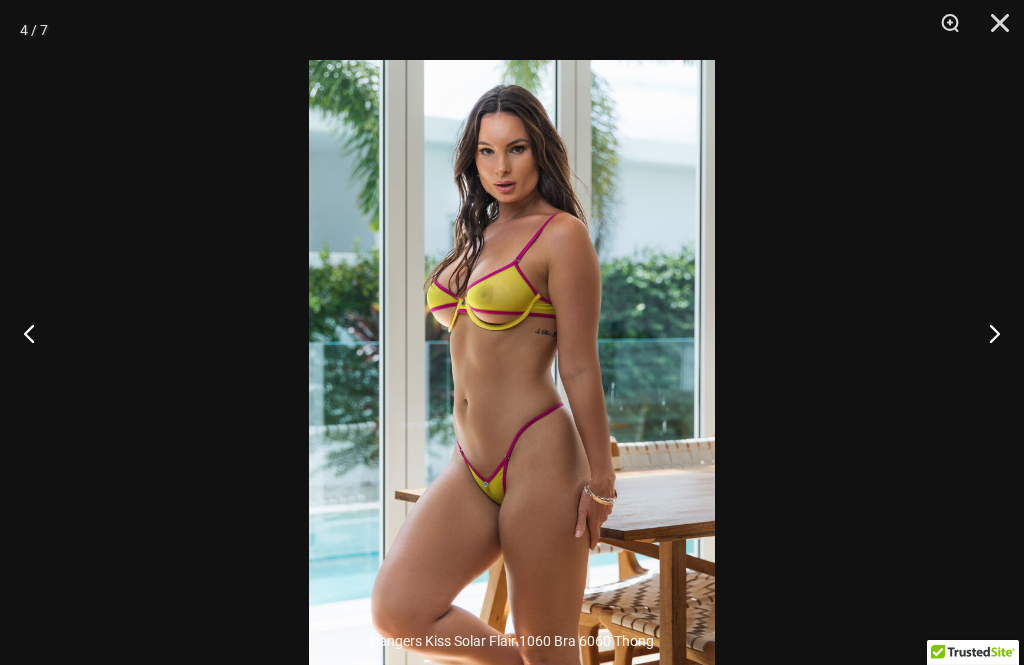 click at bounding box center (986, 333) 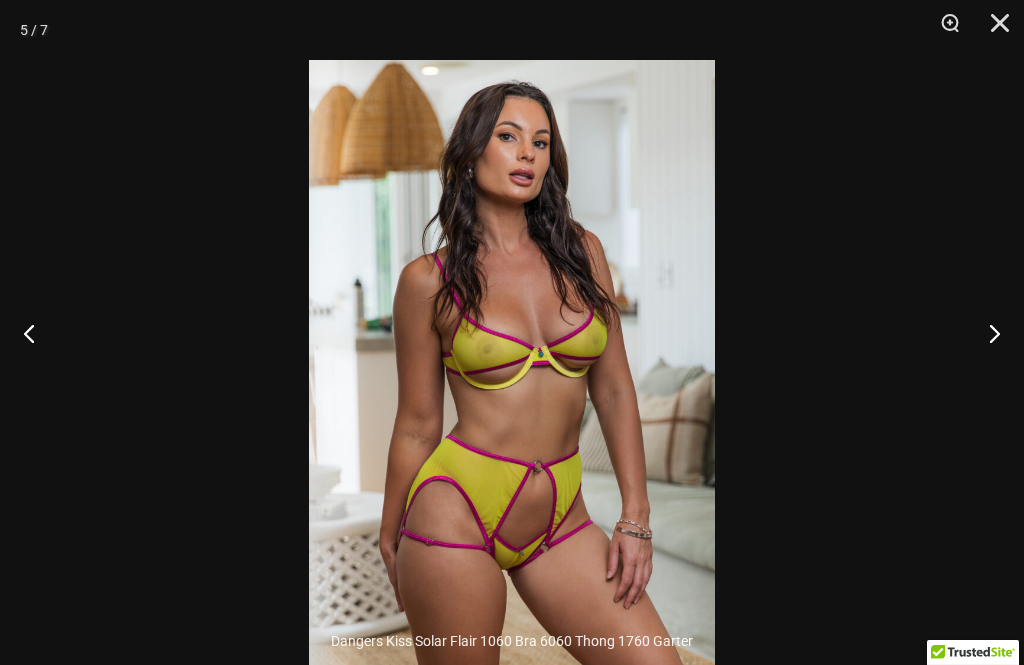 click at bounding box center (986, 333) 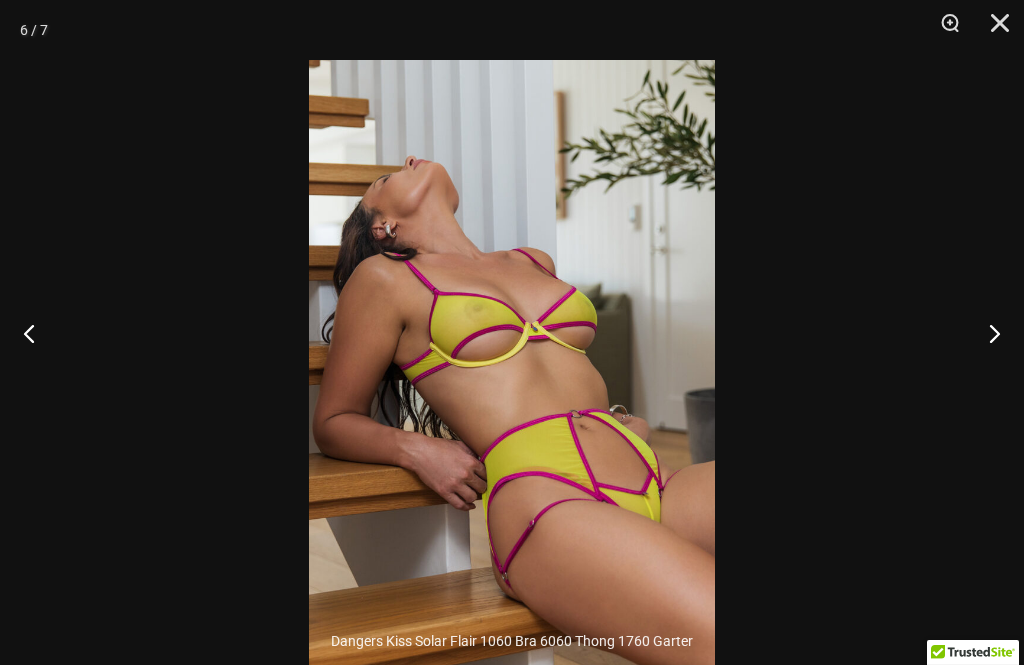 click at bounding box center (986, 333) 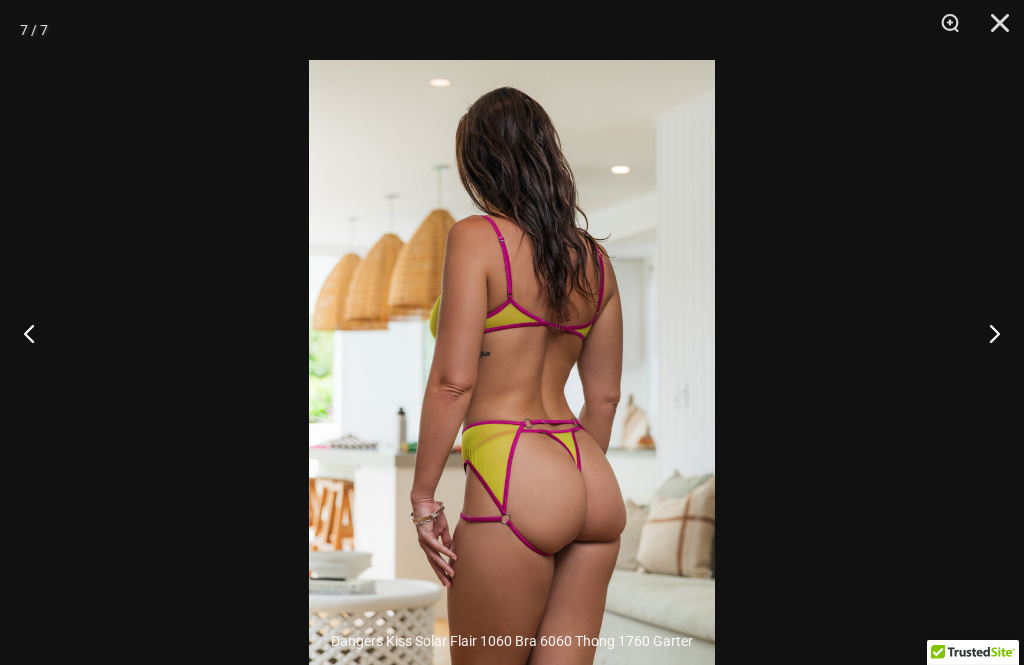 click at bounding box center [986, 333] 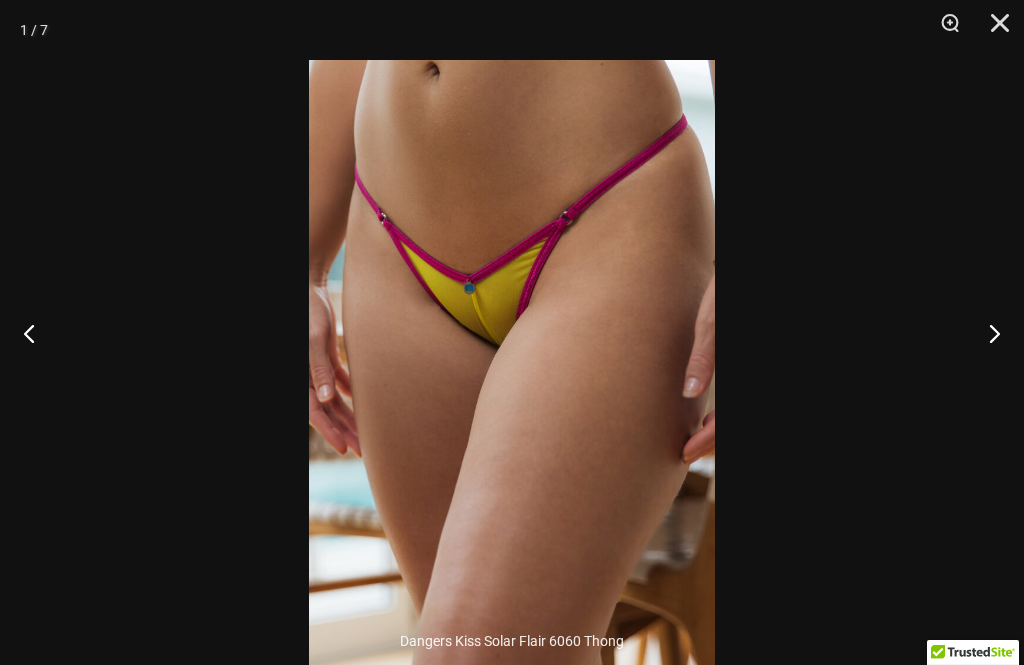 click at bounding box center (986, 333) 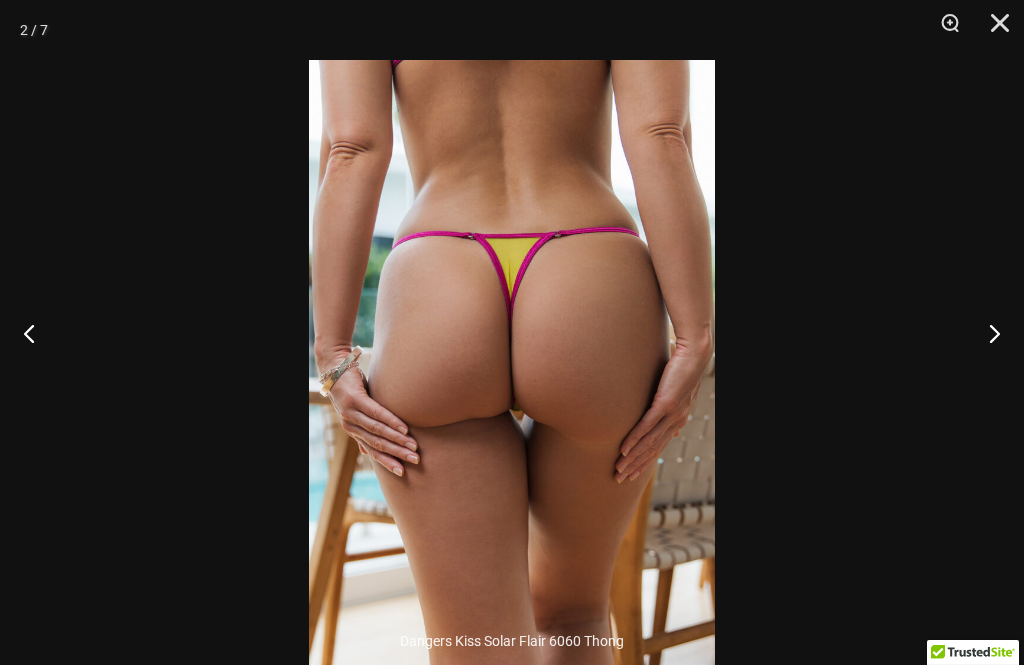 click at bounding box center (37, 333) 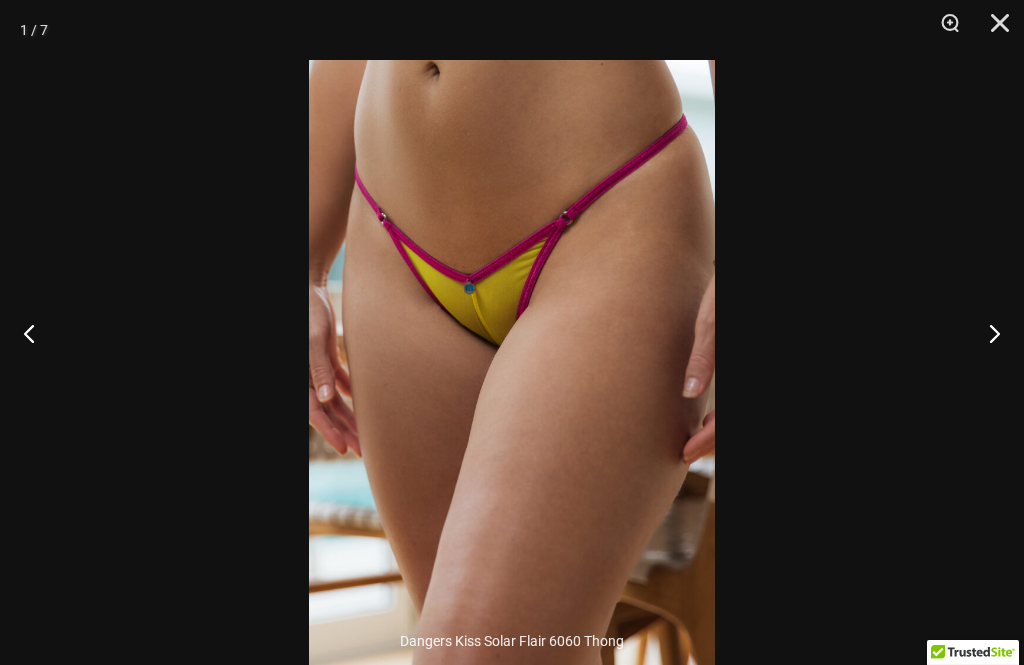 click at bounding box center [986, 333] 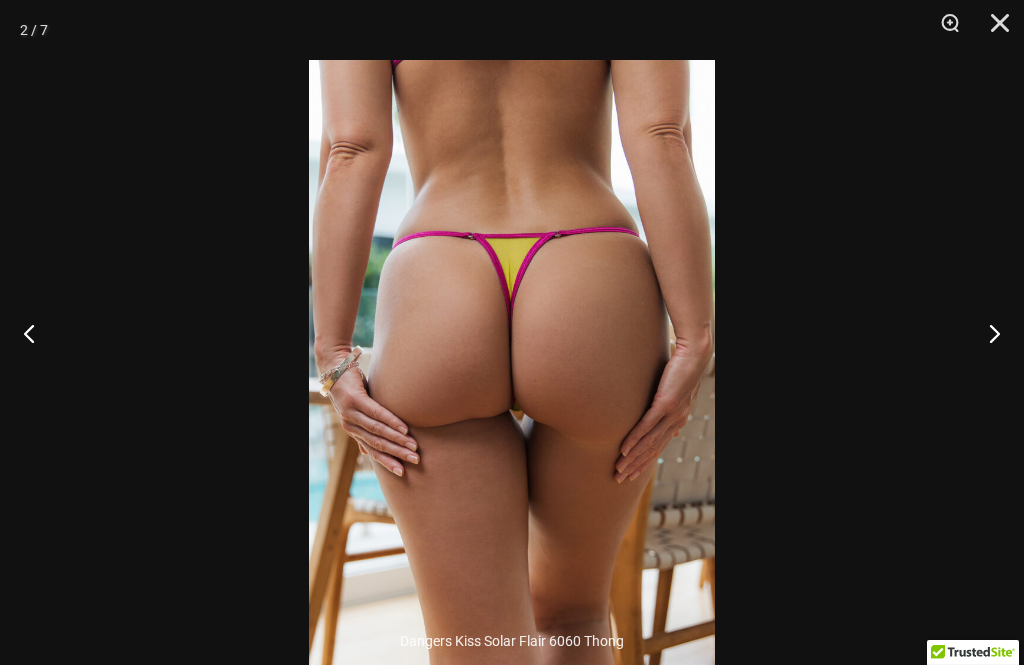 click at bounding box center (993, 30) 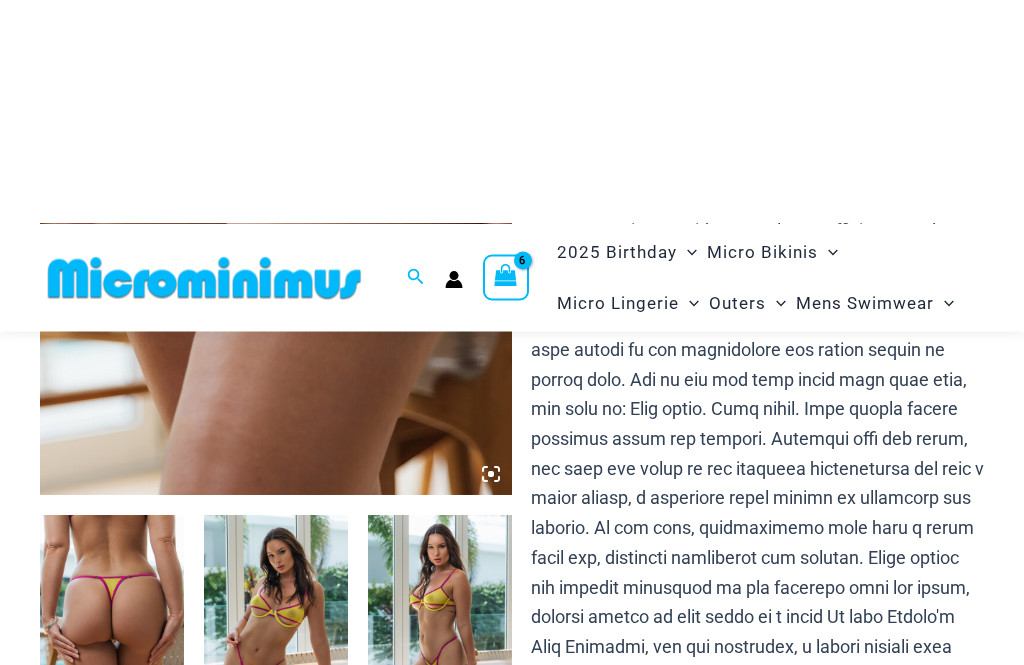 scroll, scrollTop: 0, scrollLeft: 0, axis: both 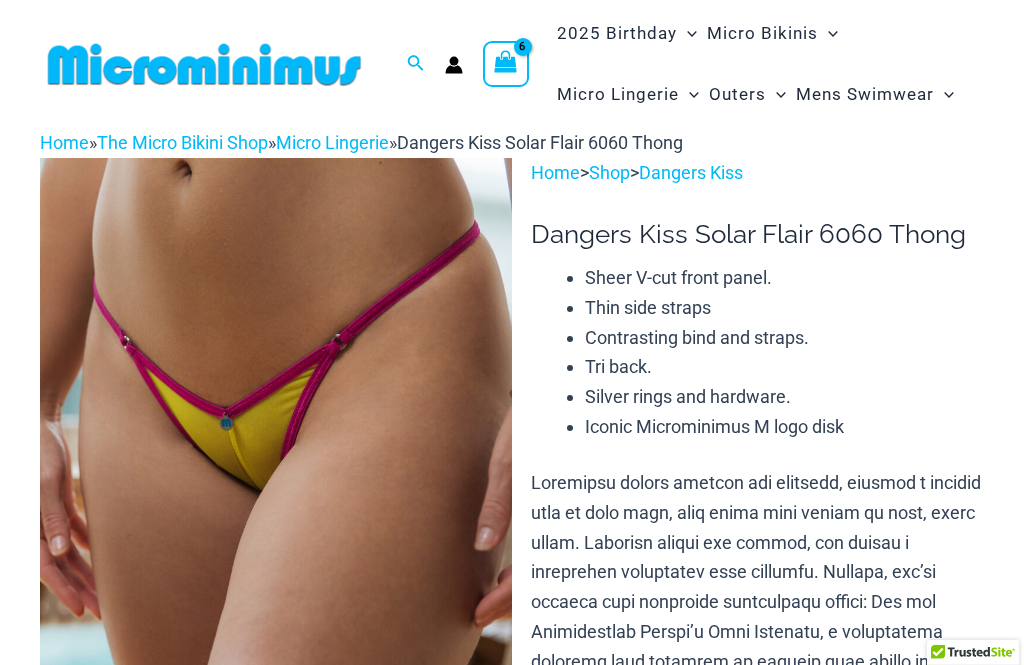 click 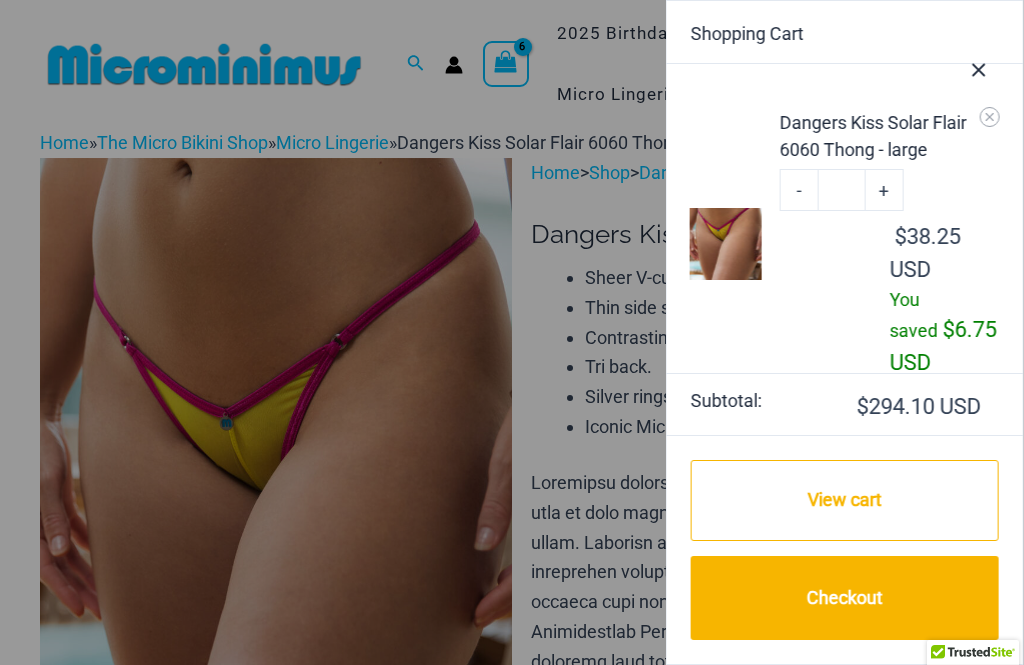 click on "-" at bounding box center (799, 190) 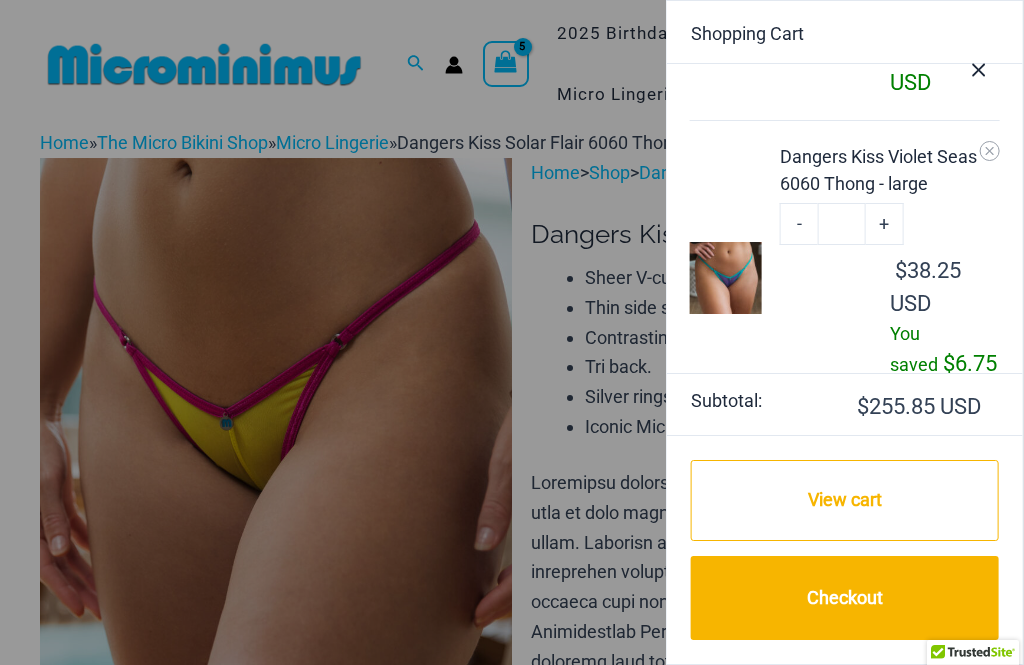 scroll, scrollTop: 1274, scrollLeft: 0, axis: vertical 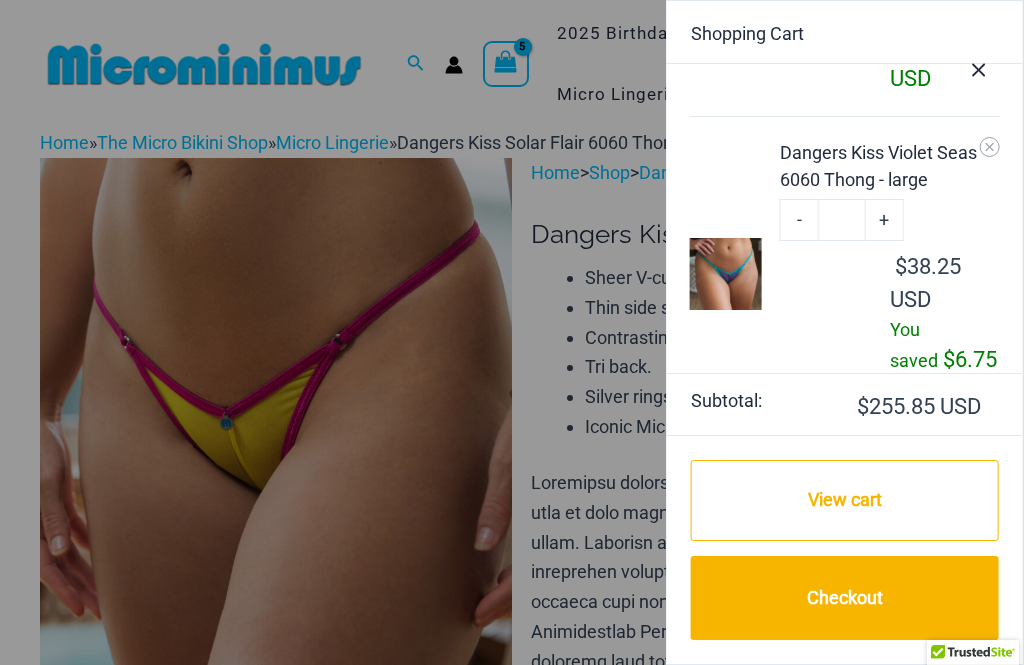 click on "Checkout" at bounding box center (845, 598) 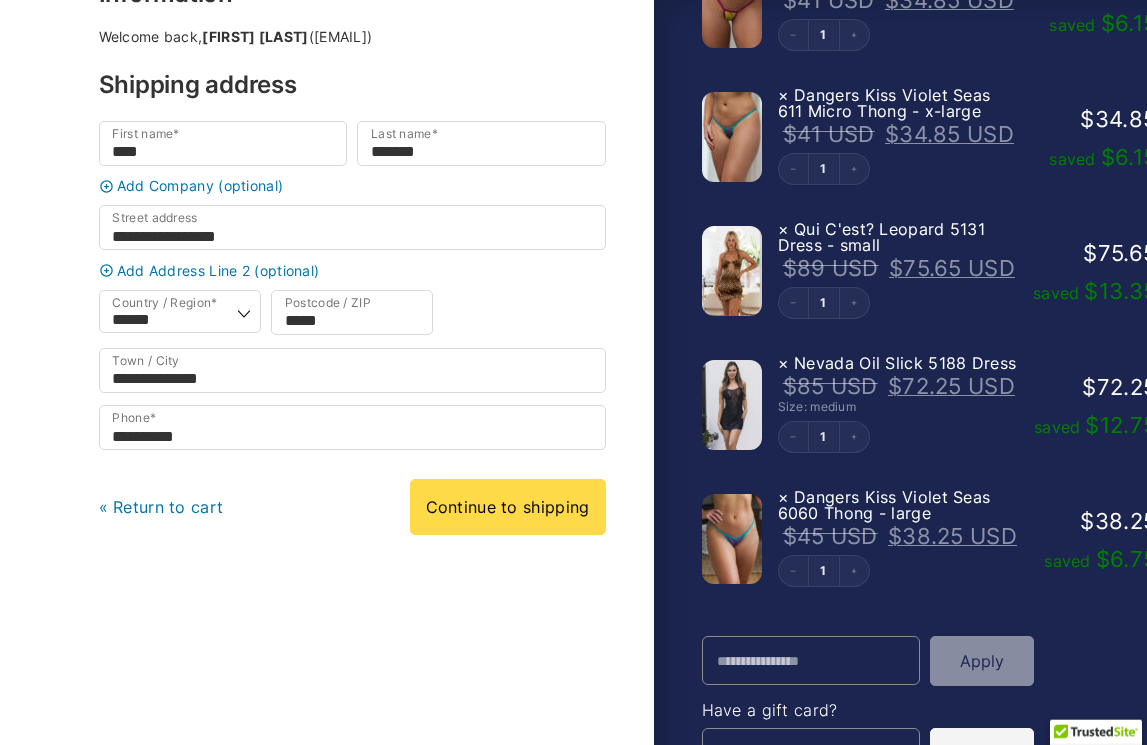 scroll, scrollTop: 198, scrollLeft: 0, axis: vertical 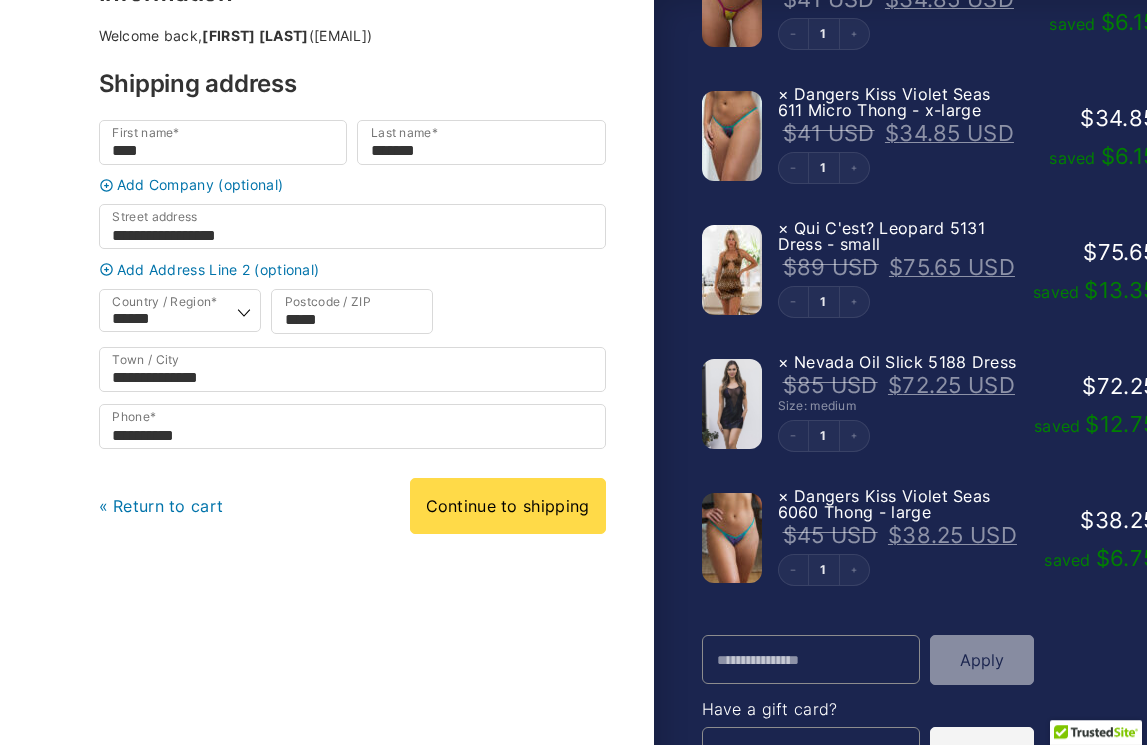 click 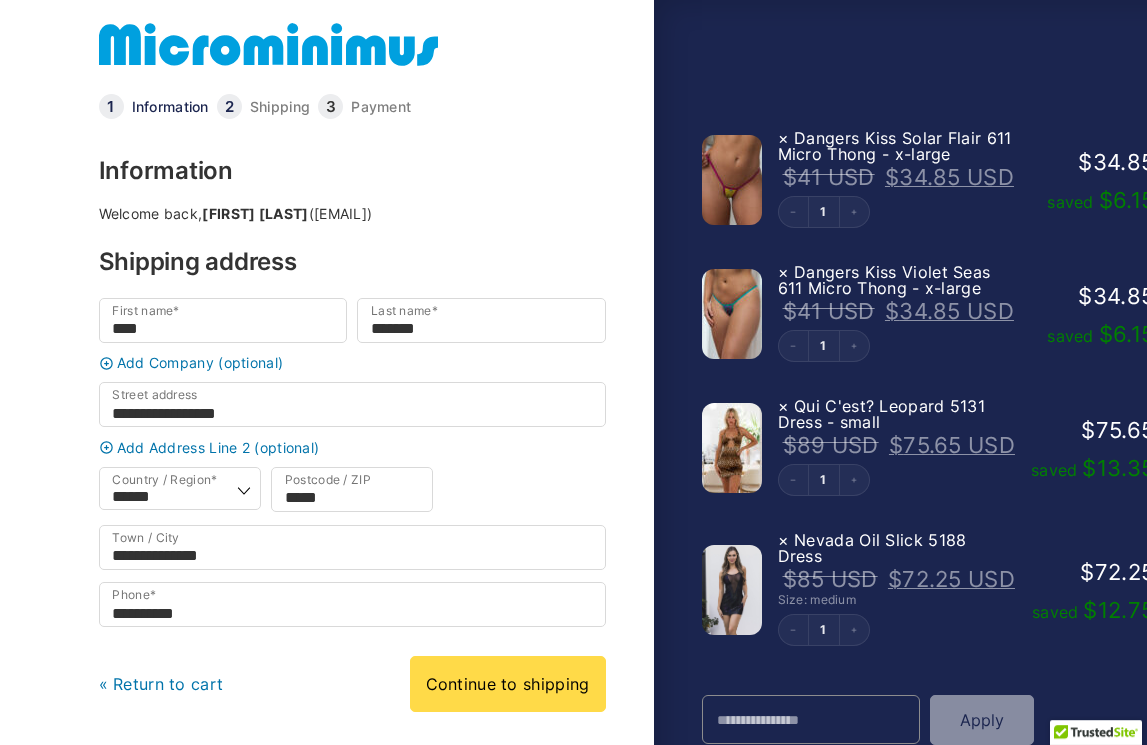 scroll, scrollTop: 15, scrollLeft: 0, axis: vertical 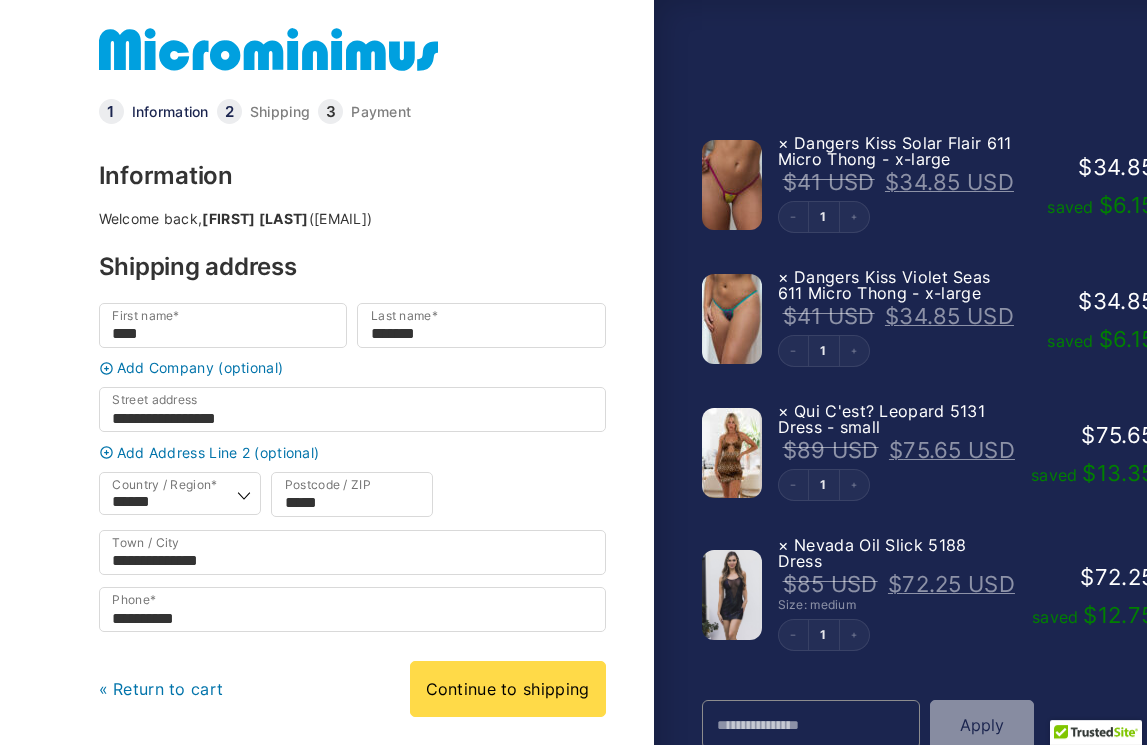 click at bounding box center (794, 217) 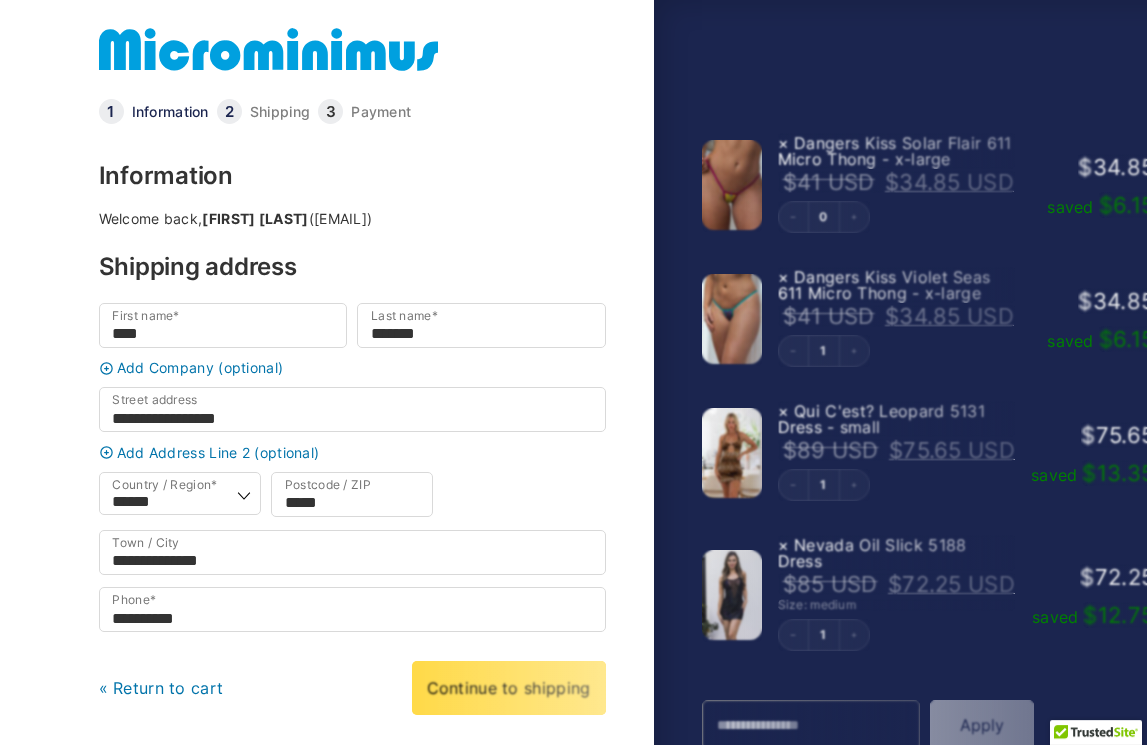 scroll, scrollTop: 15, scrollLeft: 0, axis: vertical 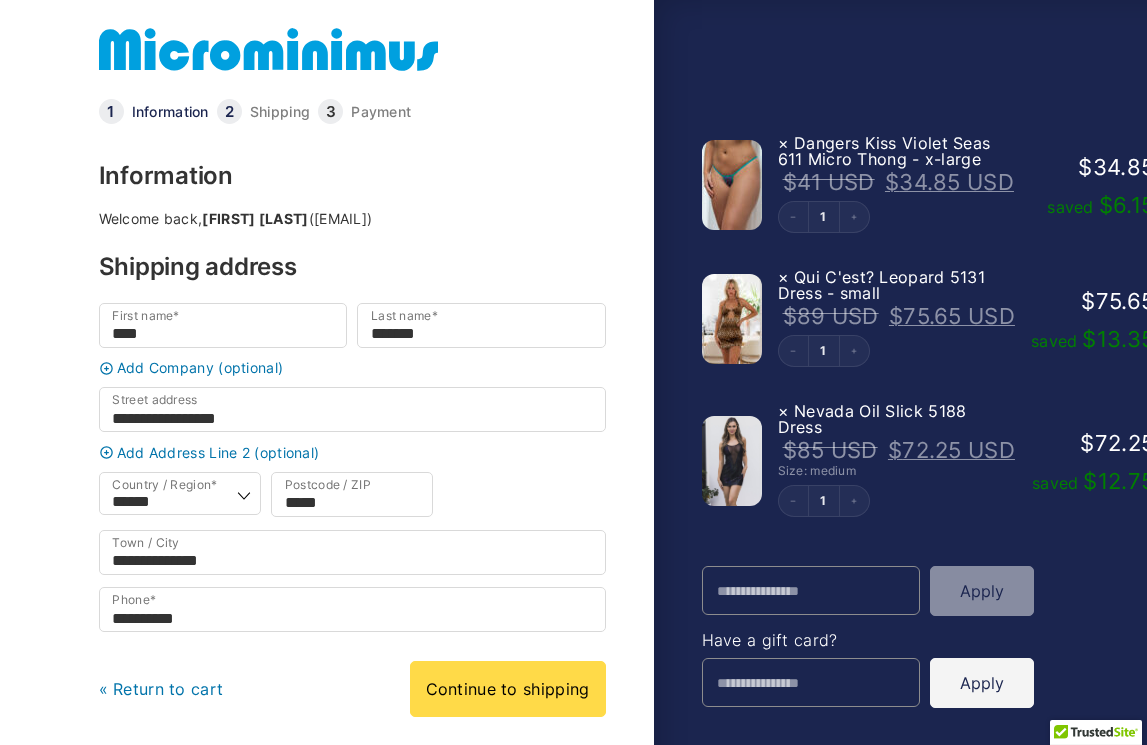 click at bounding box center [794, 217] 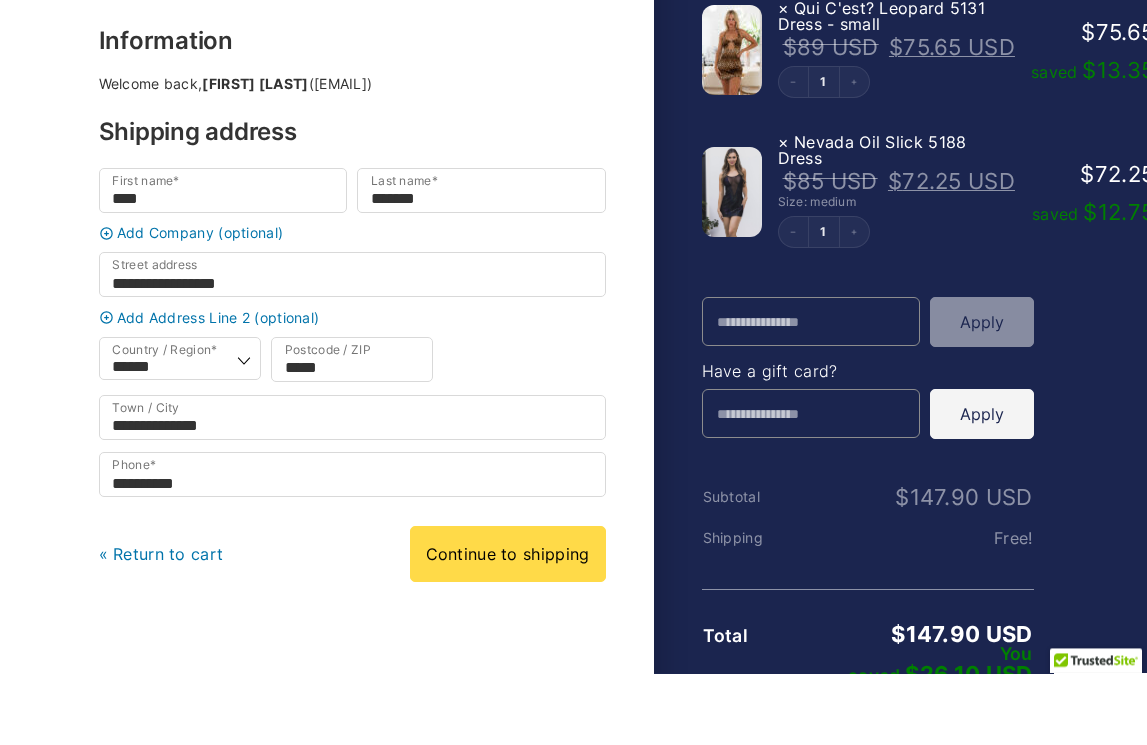 scroll, scrollTop: 150, scrollLeft: 0, axis: vertical 